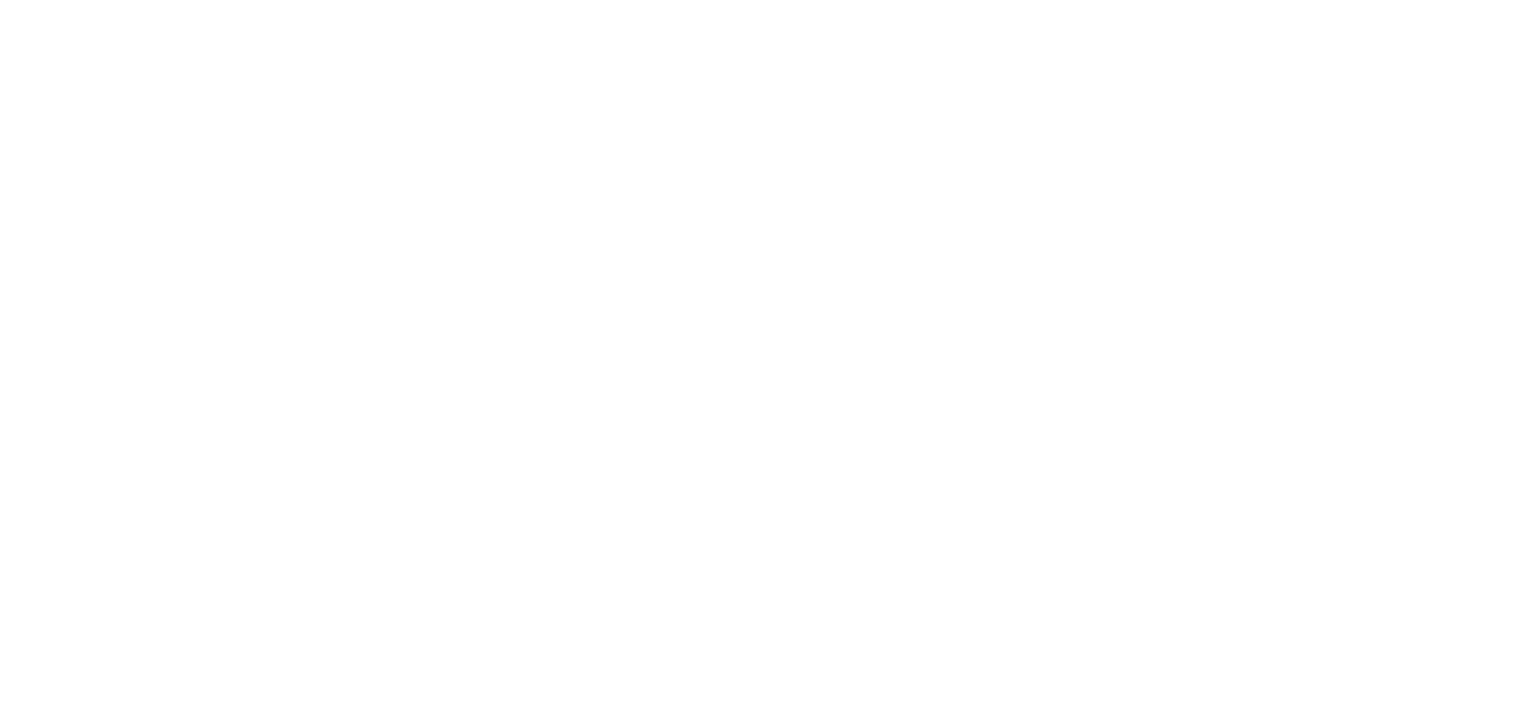 scroll, scrollTop: 0, scrollLeft: 0, axis: both 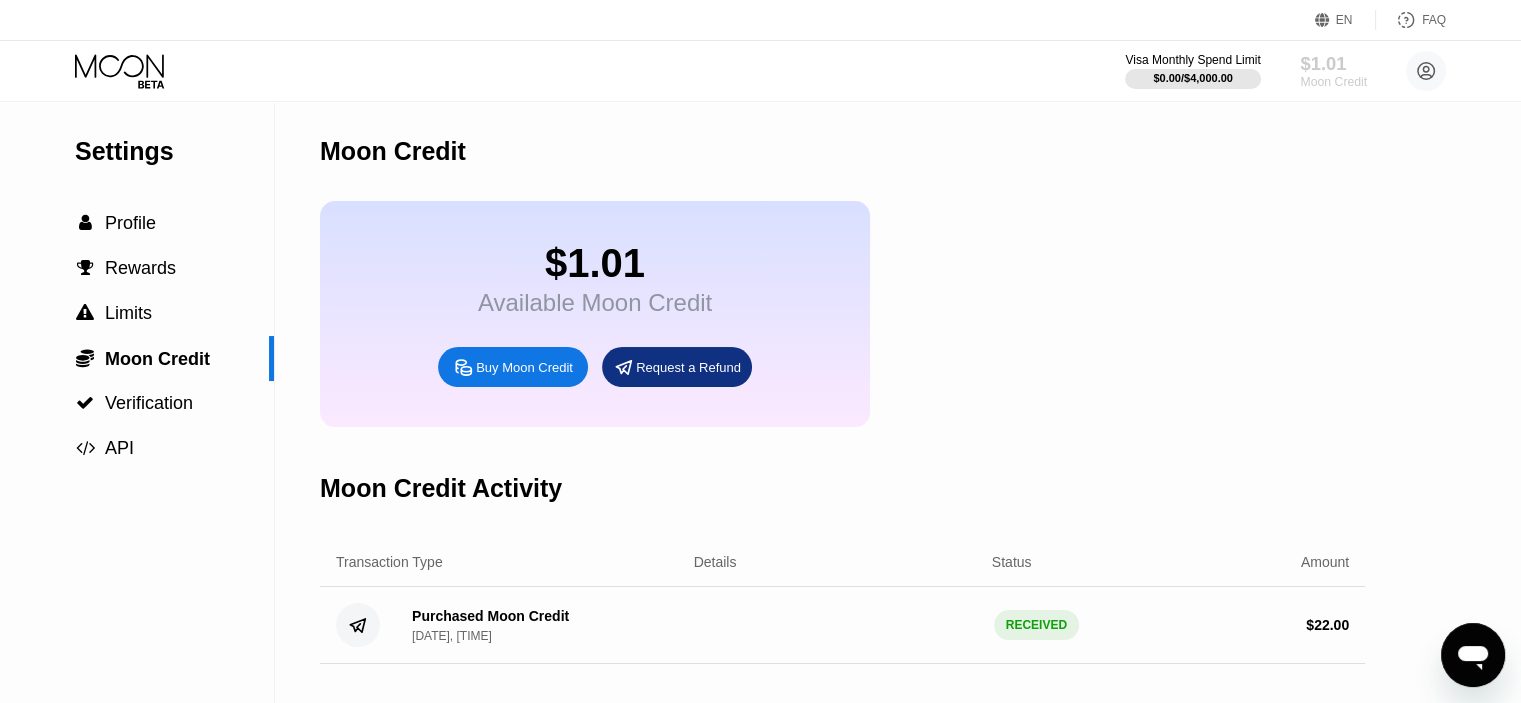 click on "$1.01" at bounding box center [1333, 63] 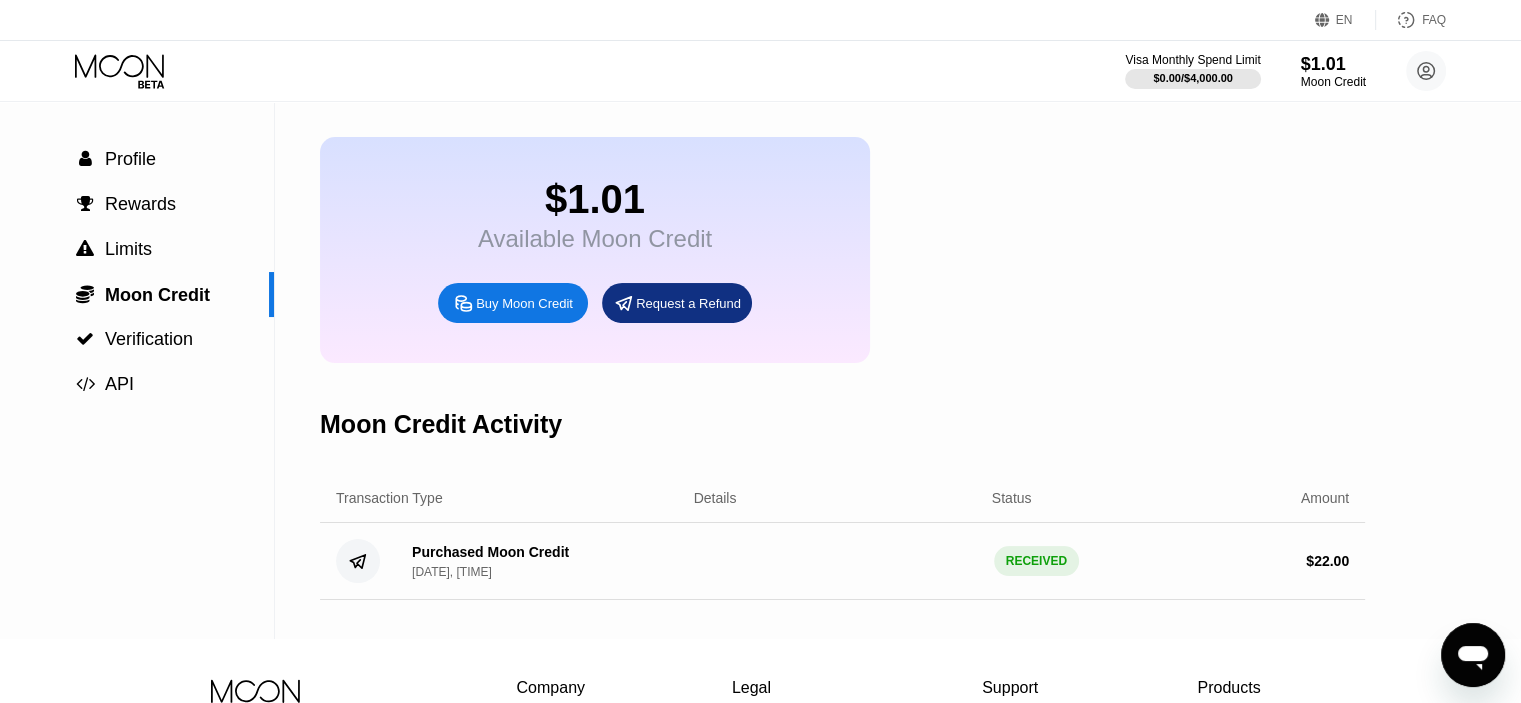 scroll, scrollTop: 0, scrollLeft: 0, axis: both 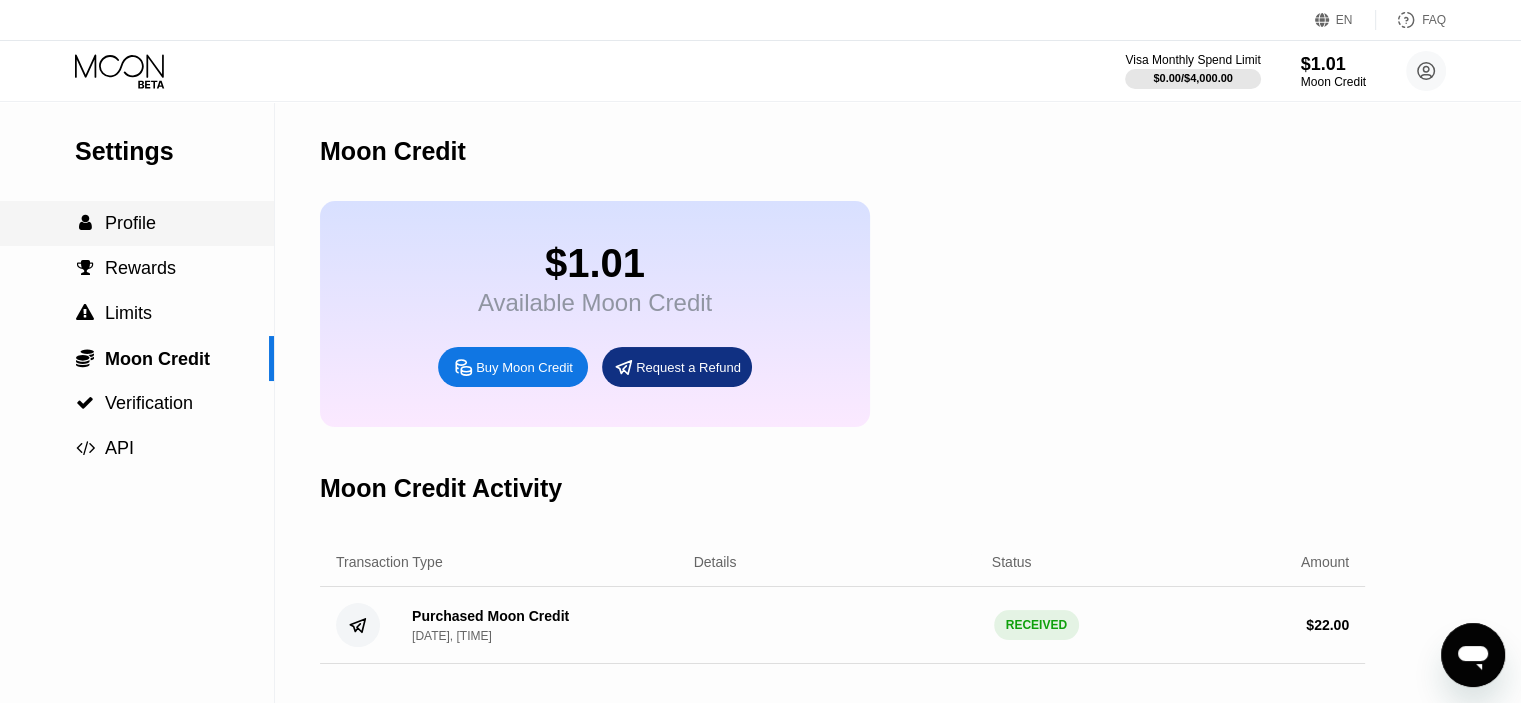 click on "Profile" at bounding box center (130, 223) 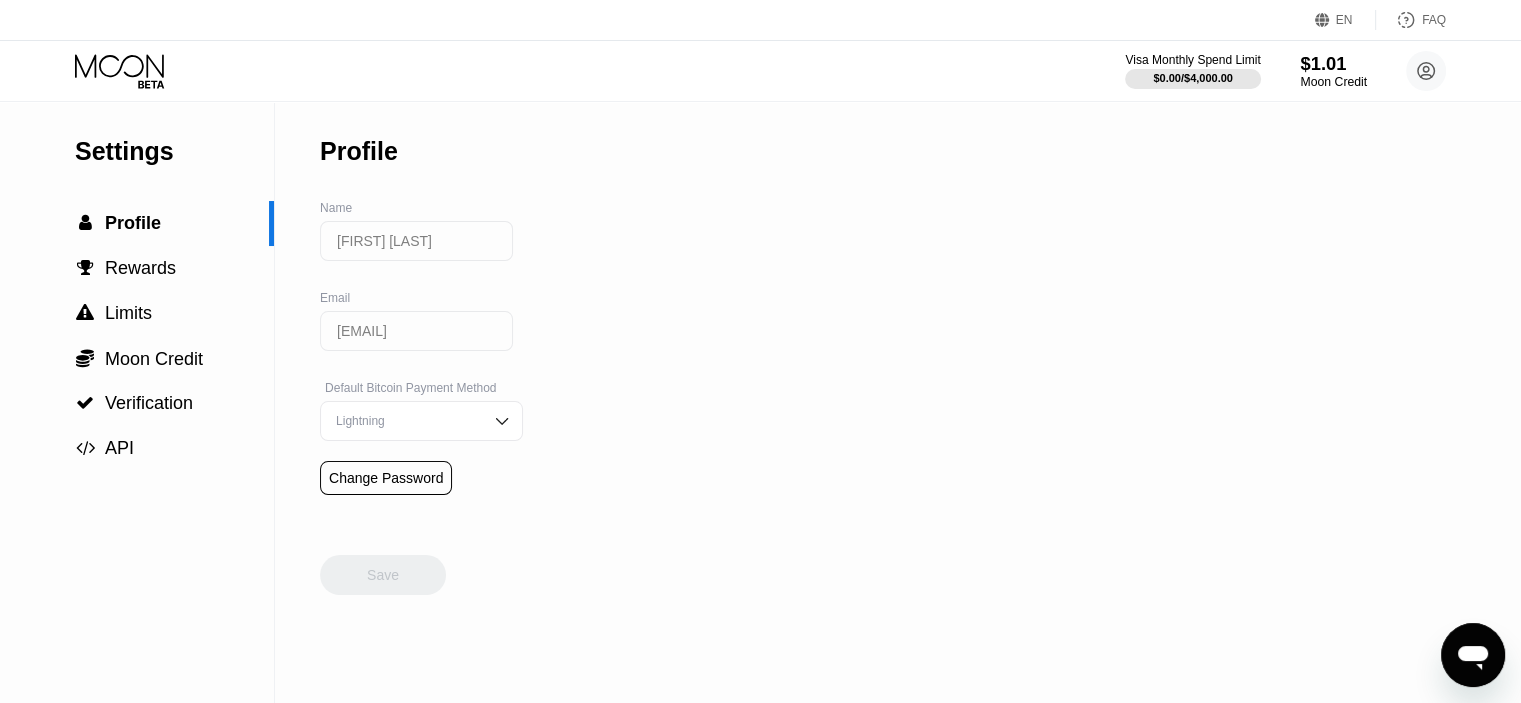 click on "$1.01" at bounding box center [1333, 63] 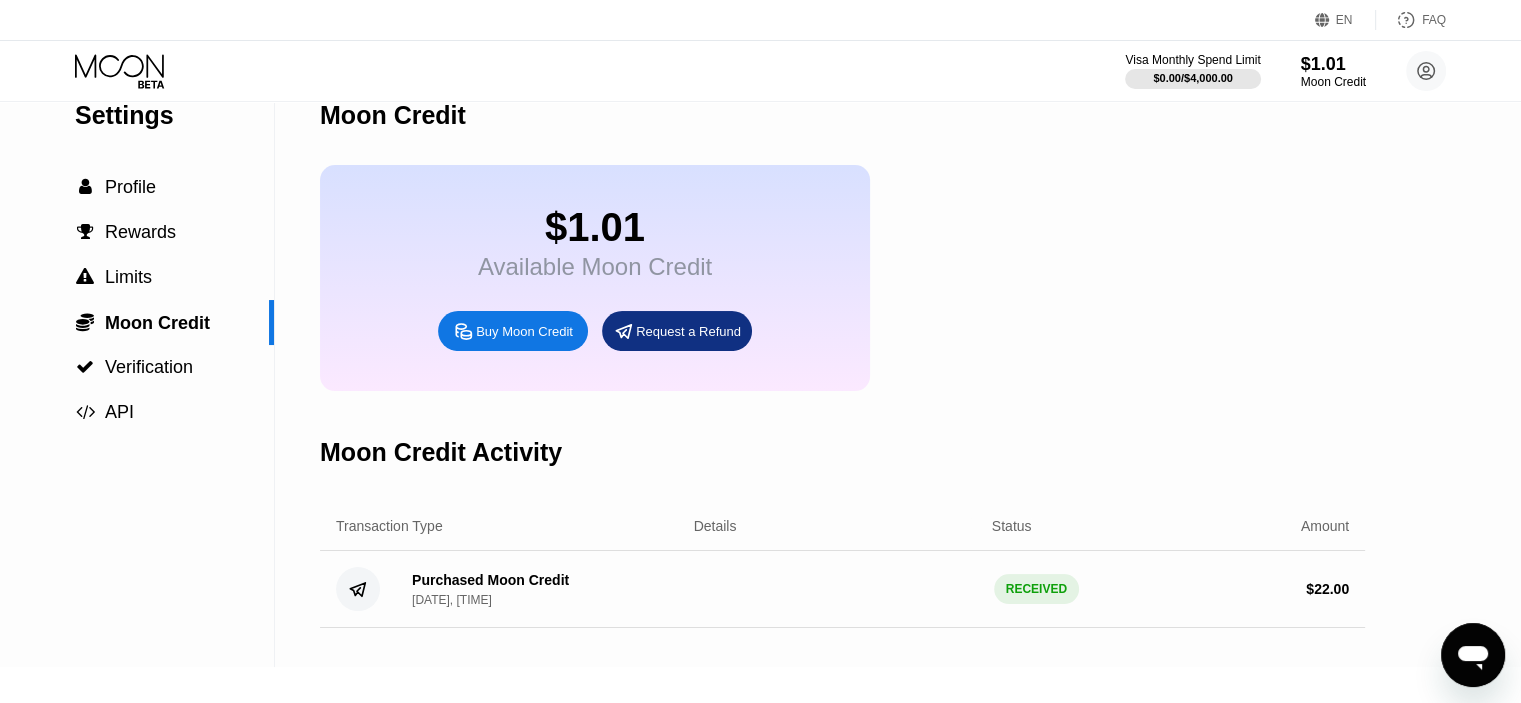 scroll, scrollTop: 0, scrollLeft: 0, axis: both 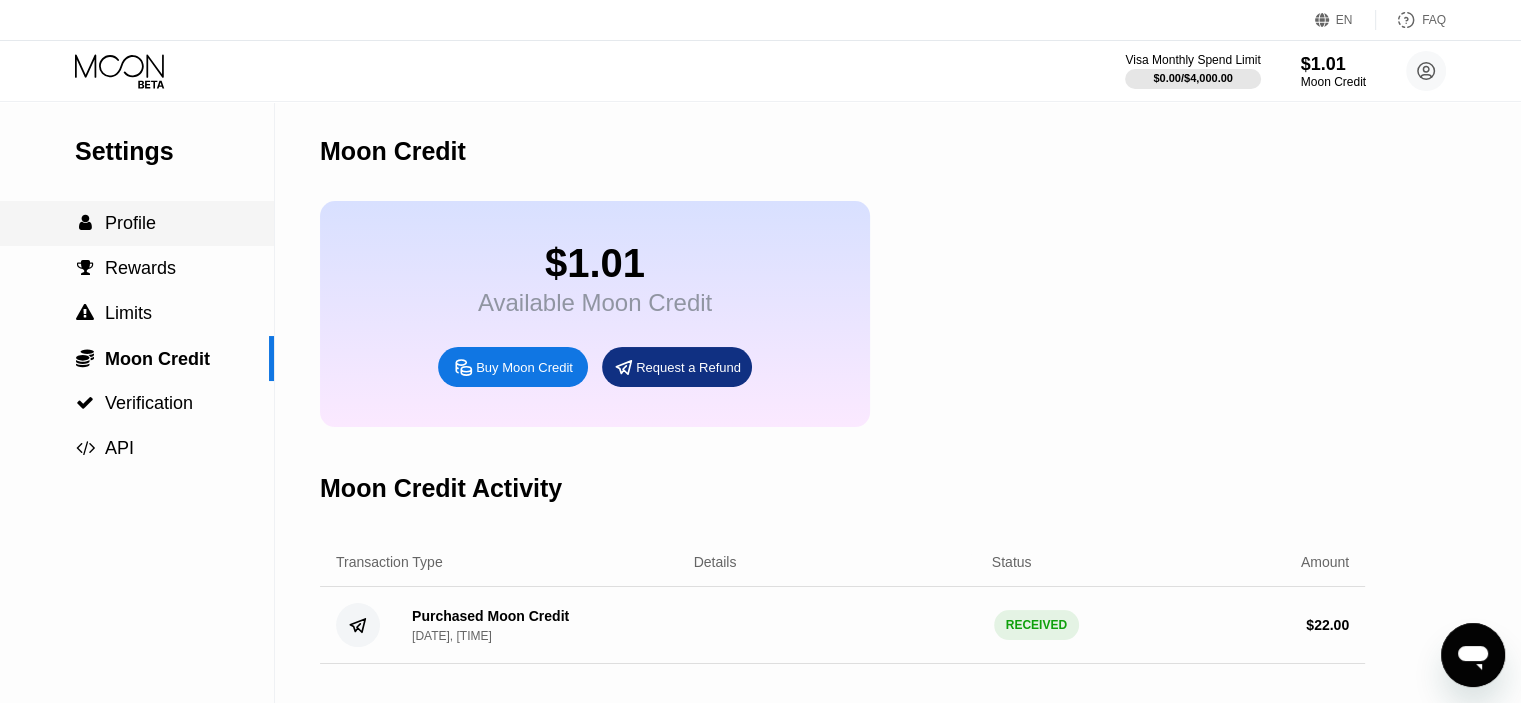 click on " Profile" at bounding box center [137, 223] 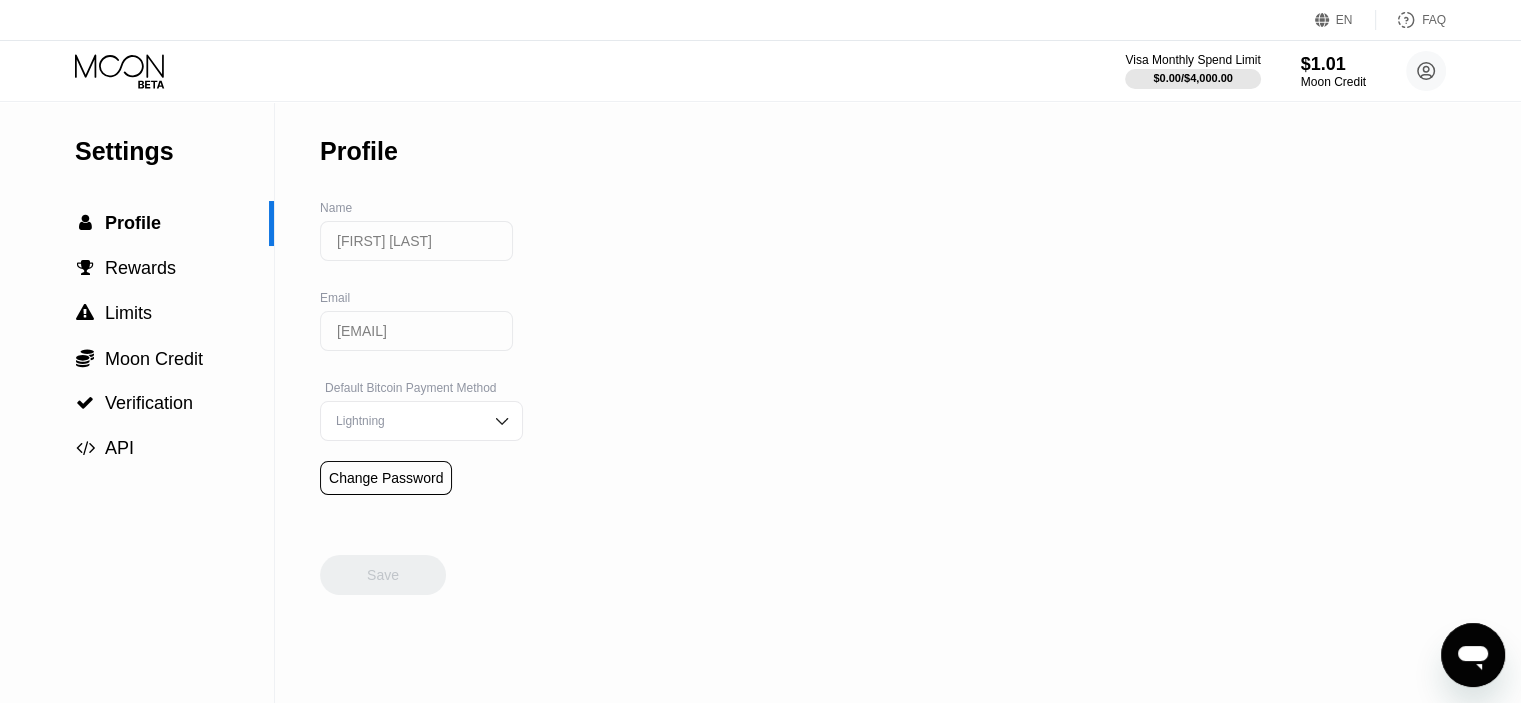 click on "Visa Monthly Spend Limit $0.00 / $4,000.00 $1.01 Moon Credit Даниил Положенцев polozh99d@gmail.com  Home Settings Support Careers About Us Log out Privacy policy Terms" at bounding box center (760, 71) 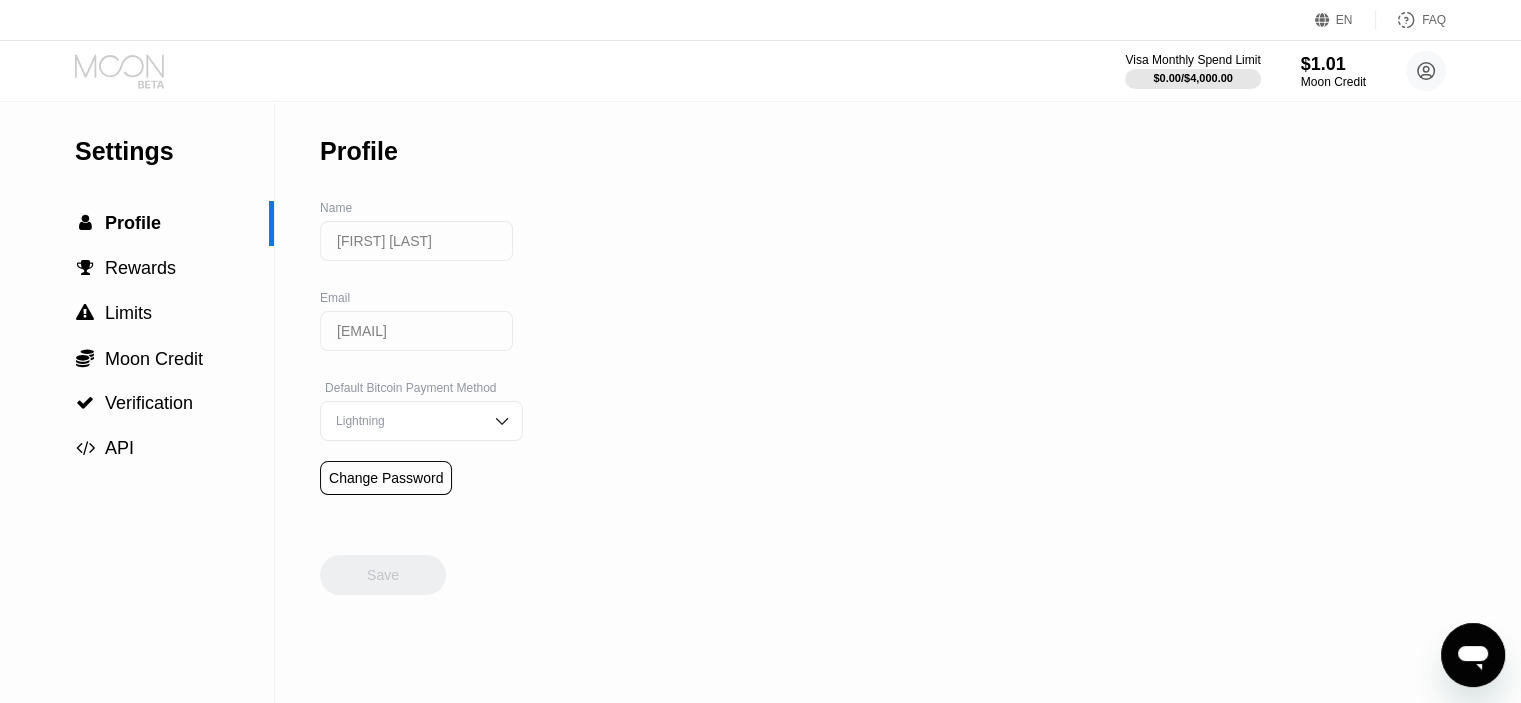 click 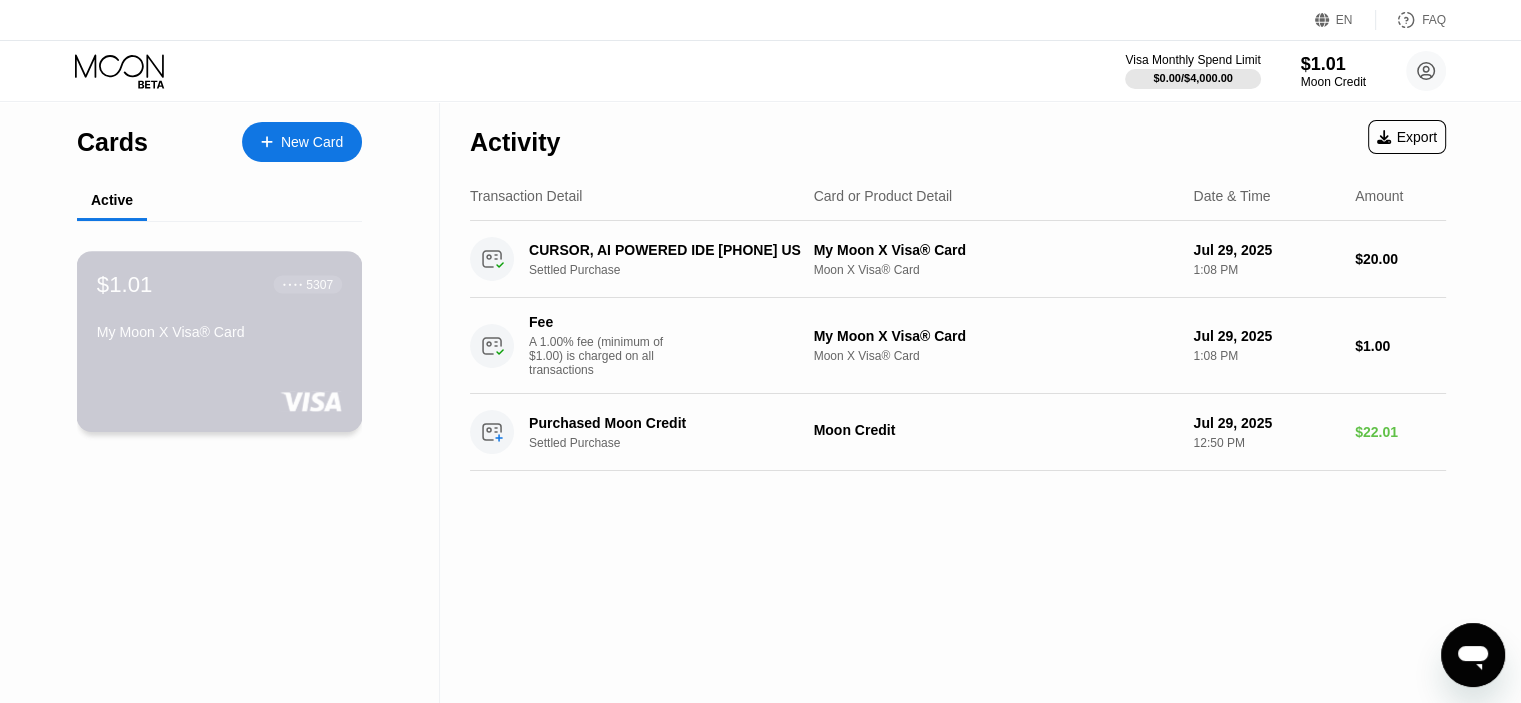 click on "My Moon X Visa® Card" at bounding box center [219, 332] 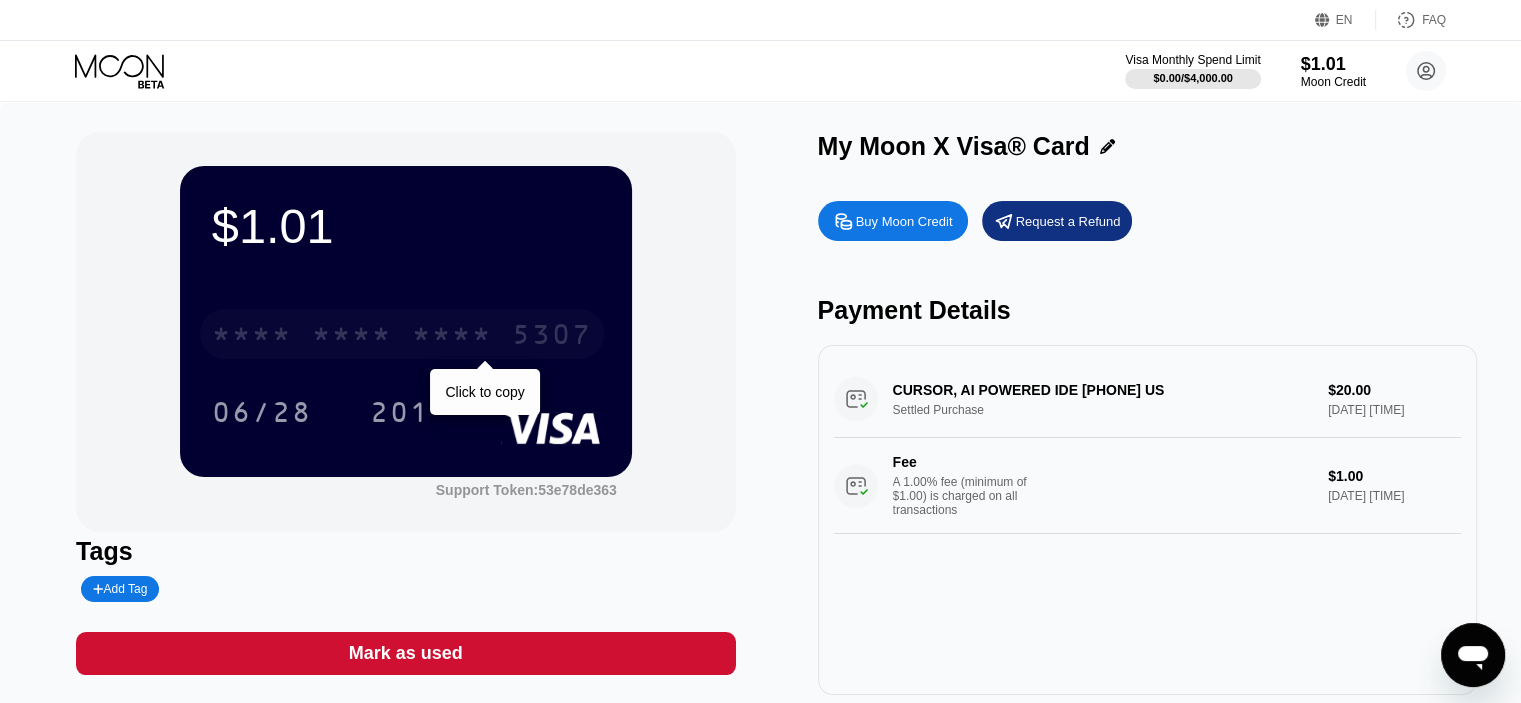 click on "* * * *" at bounding box center (452, 337) 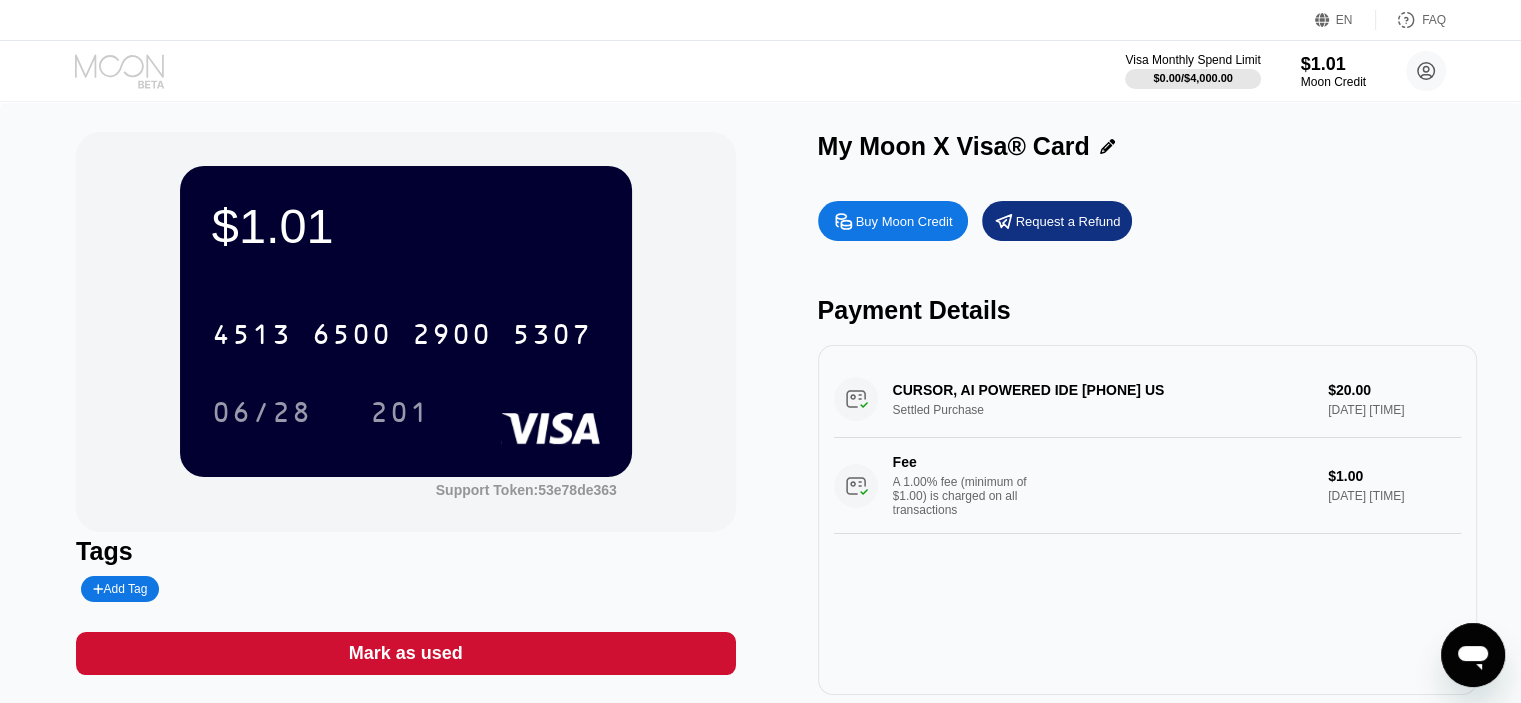 click 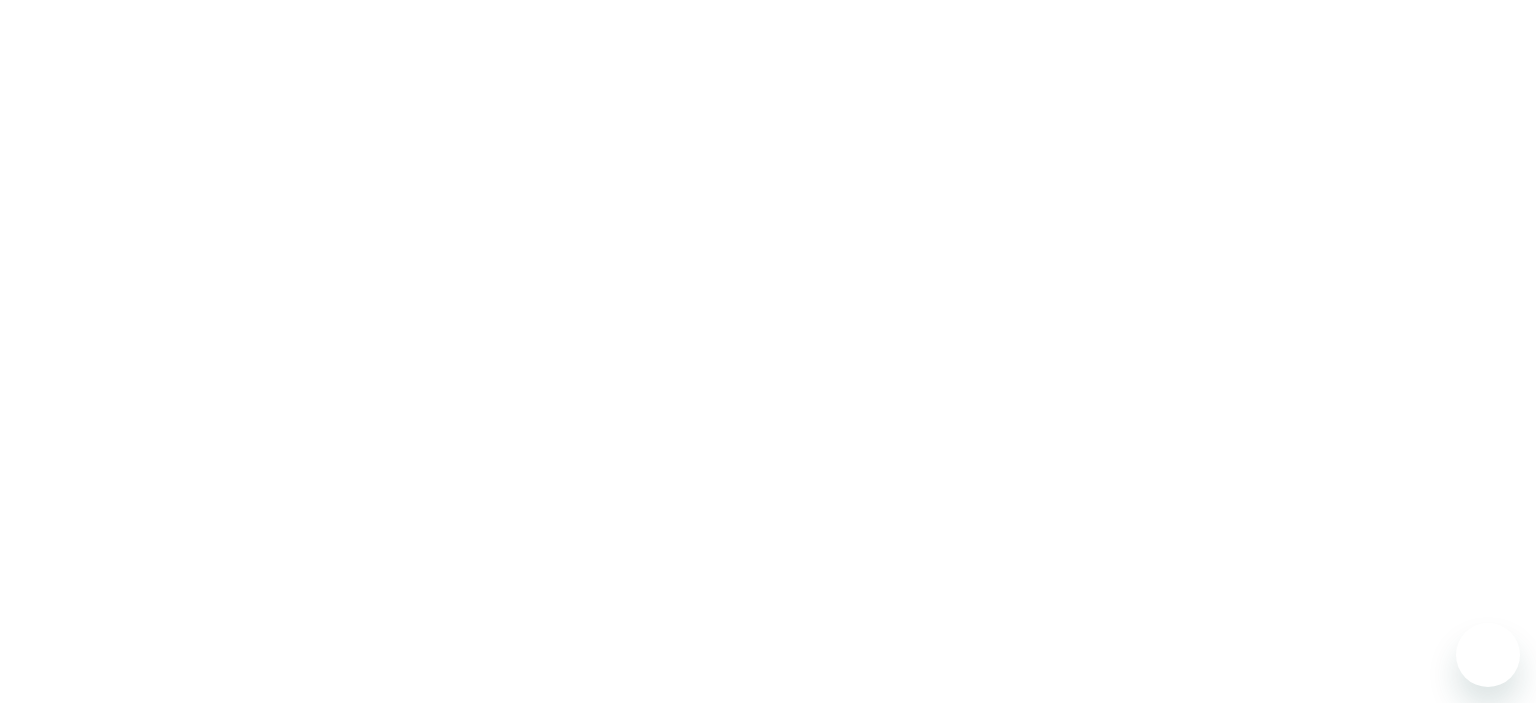 scroll, scrollTop: 0, scrollLeft: 0, axis: both 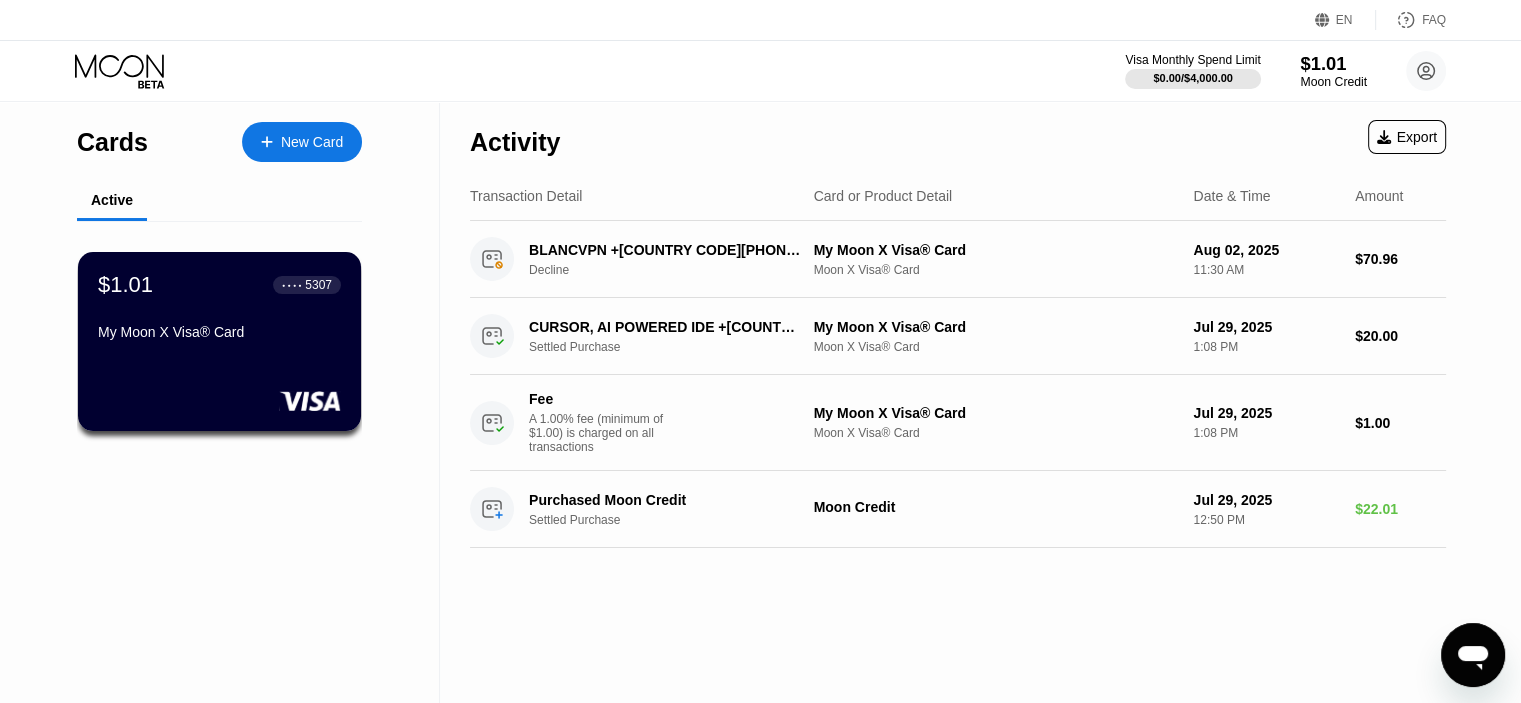 click on "$1.01" at bounding box center [1333, 63] 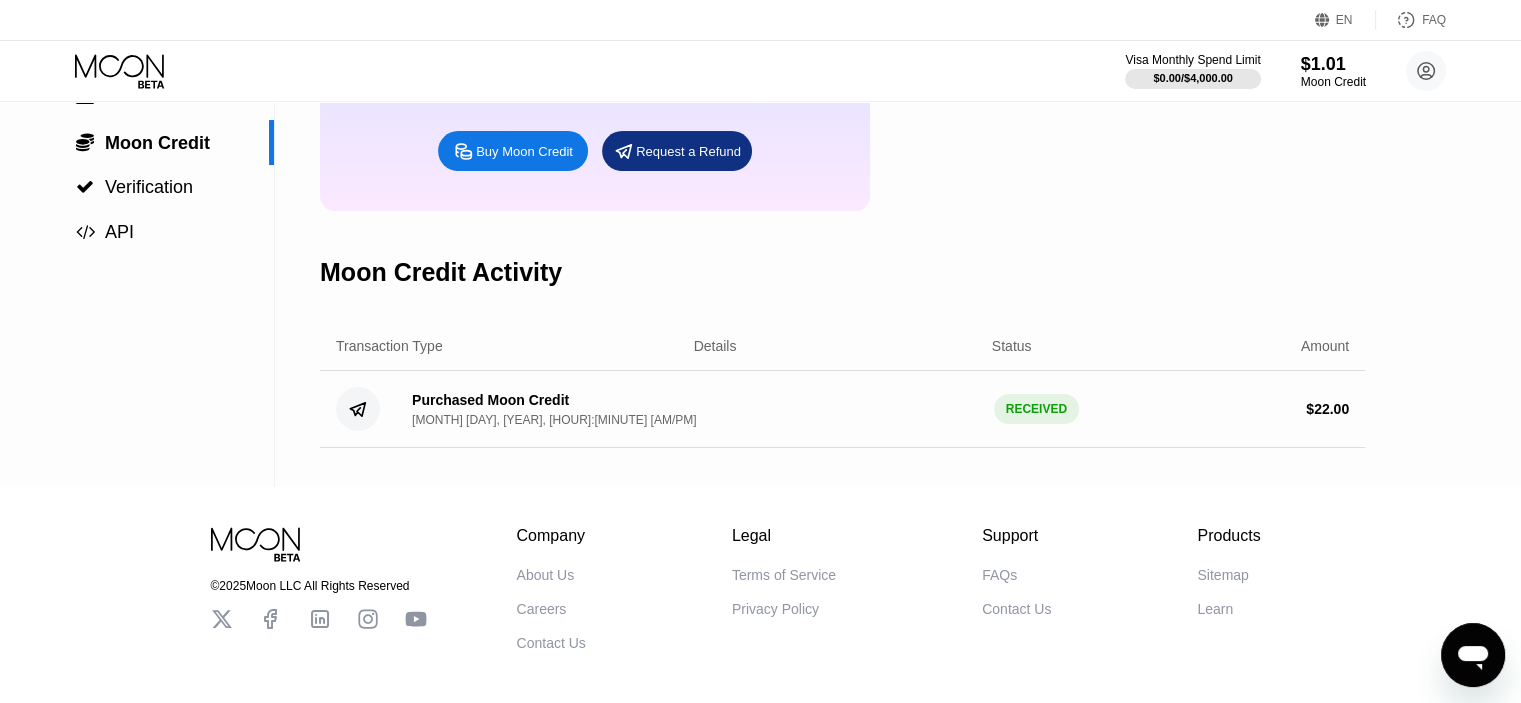scroll, scrollTop: 0, scrollLeft: 0, axis: both 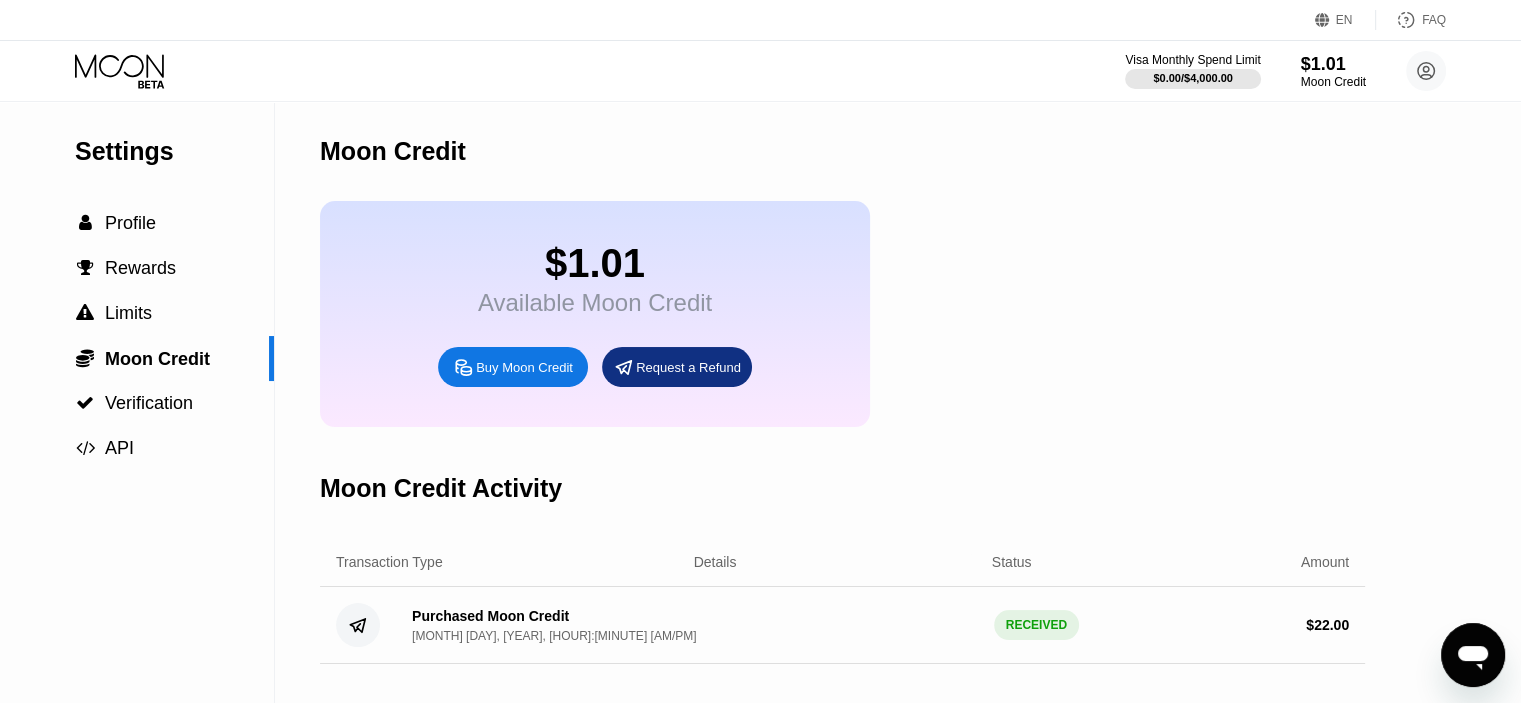 click on "Buy Moon Credit" at bounding box center [524, 367] 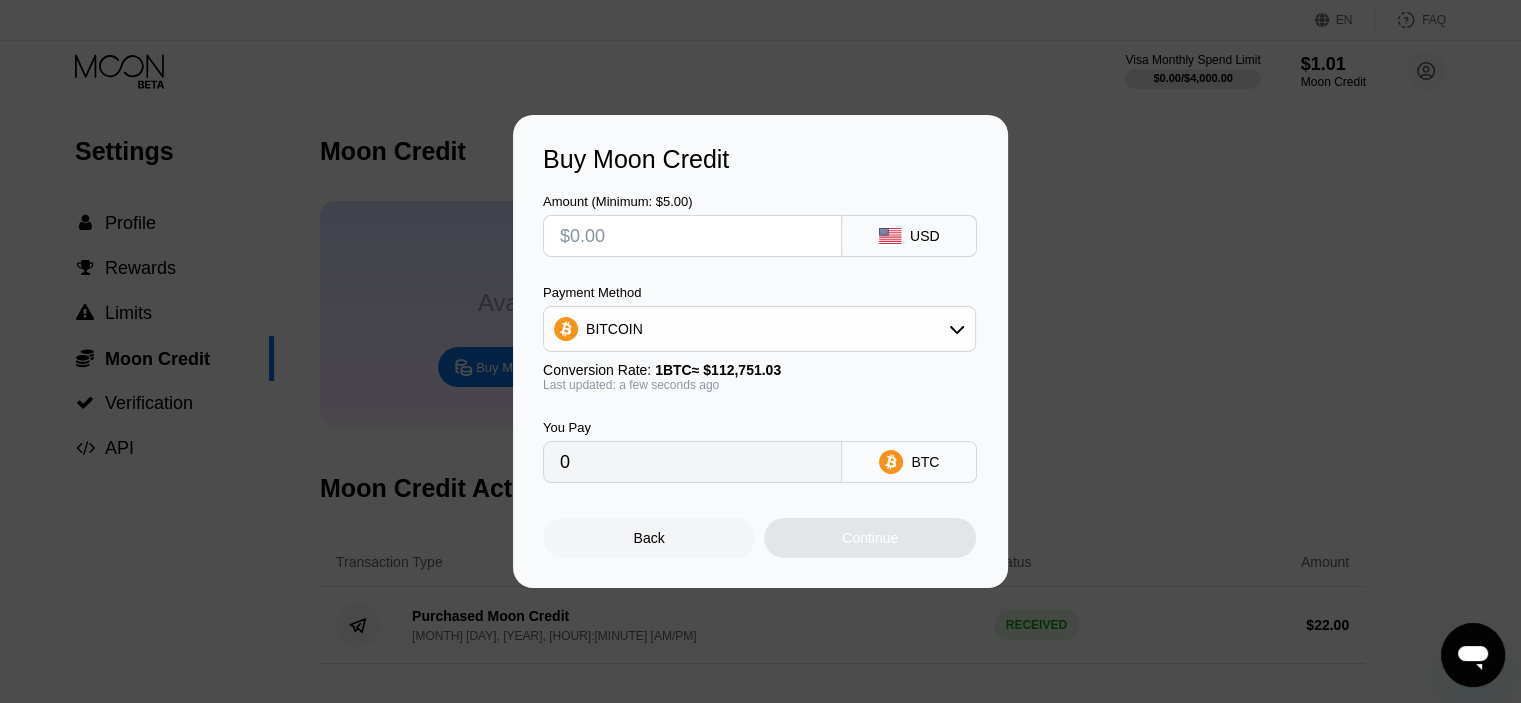 click at bounding box center [692, 236] 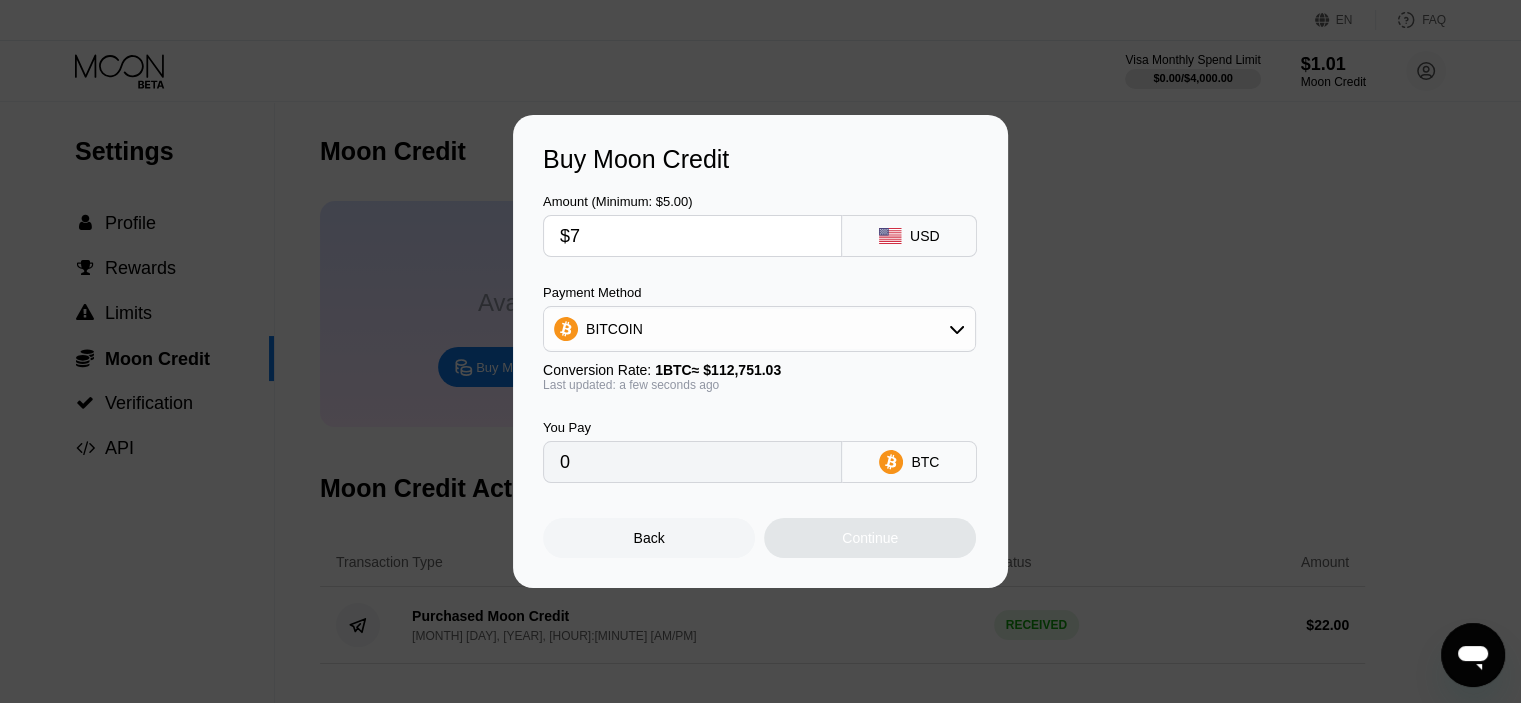 type on "0.00006209" 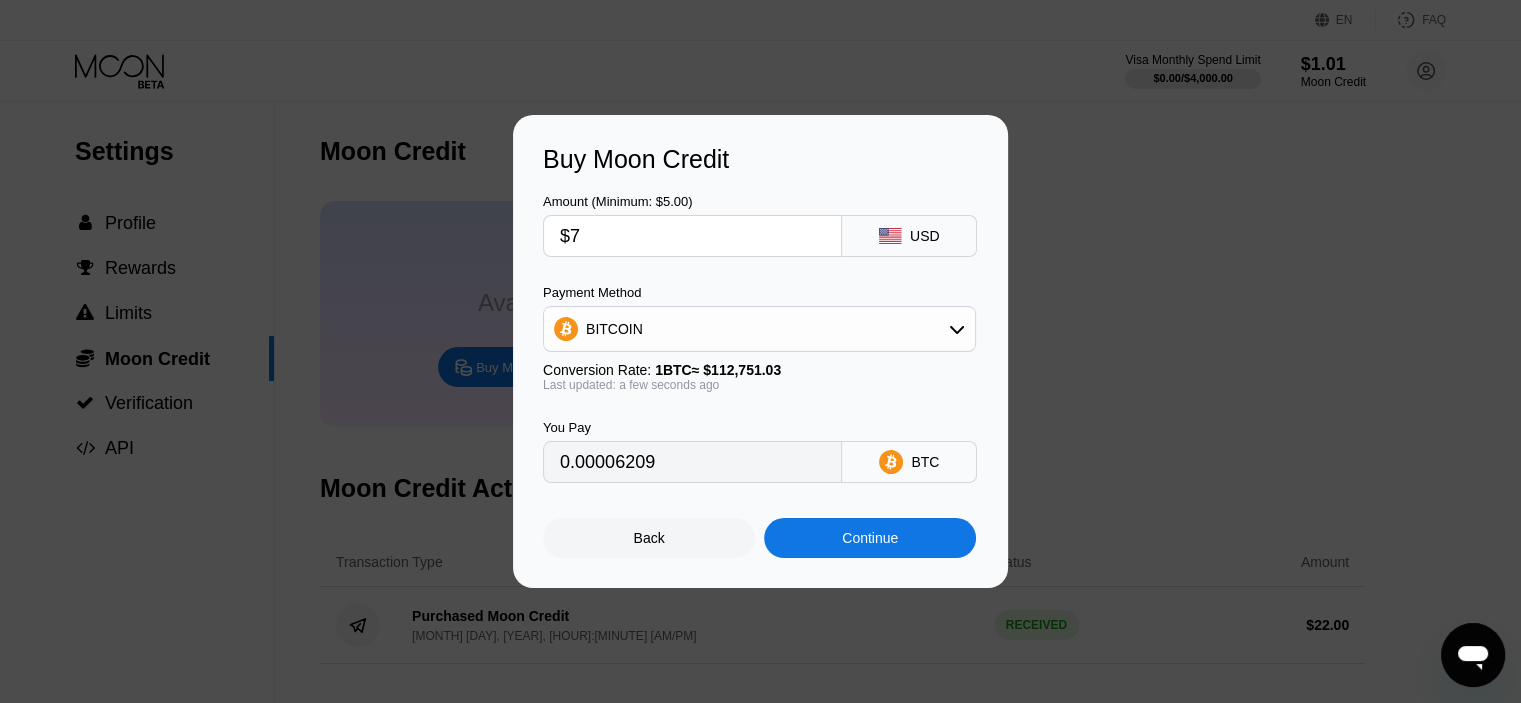 type on "$71" 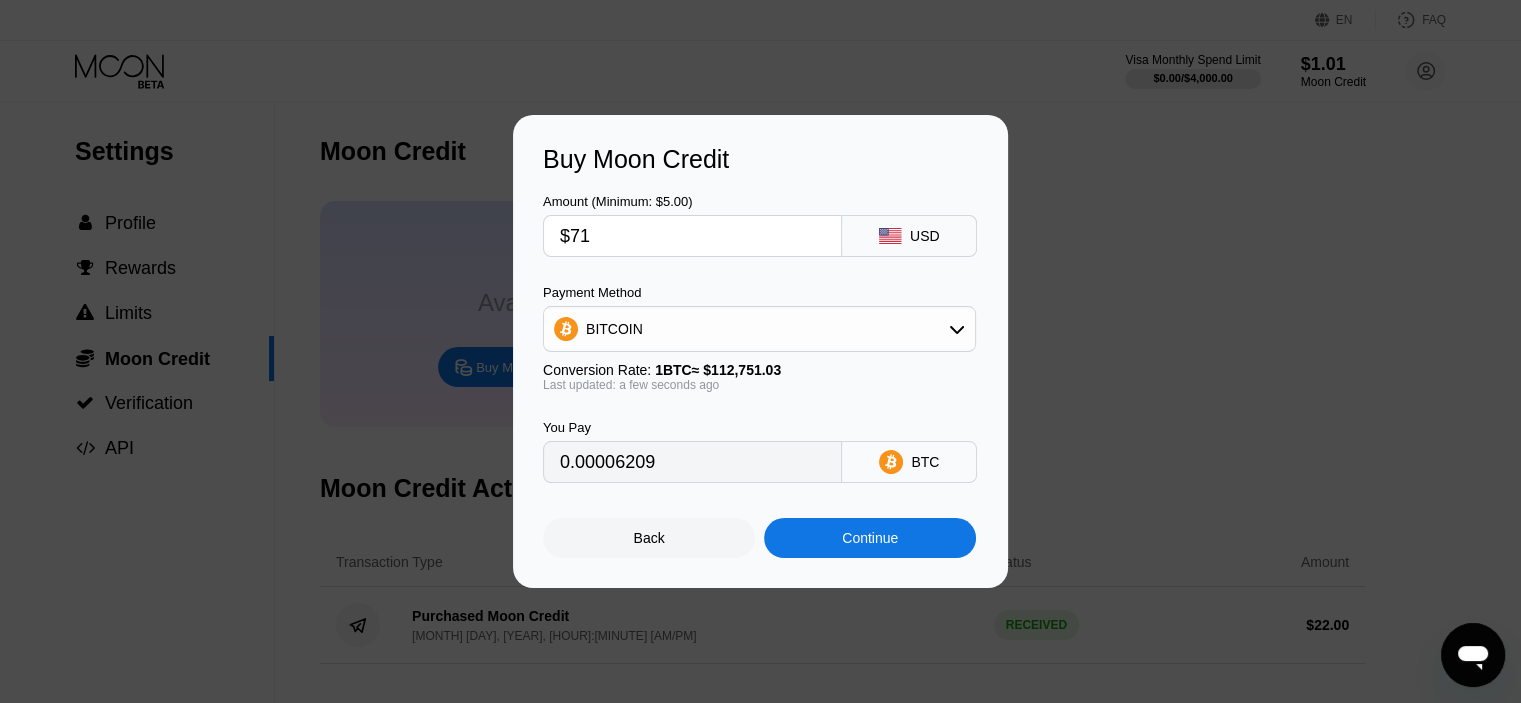 type on "0.00062971" 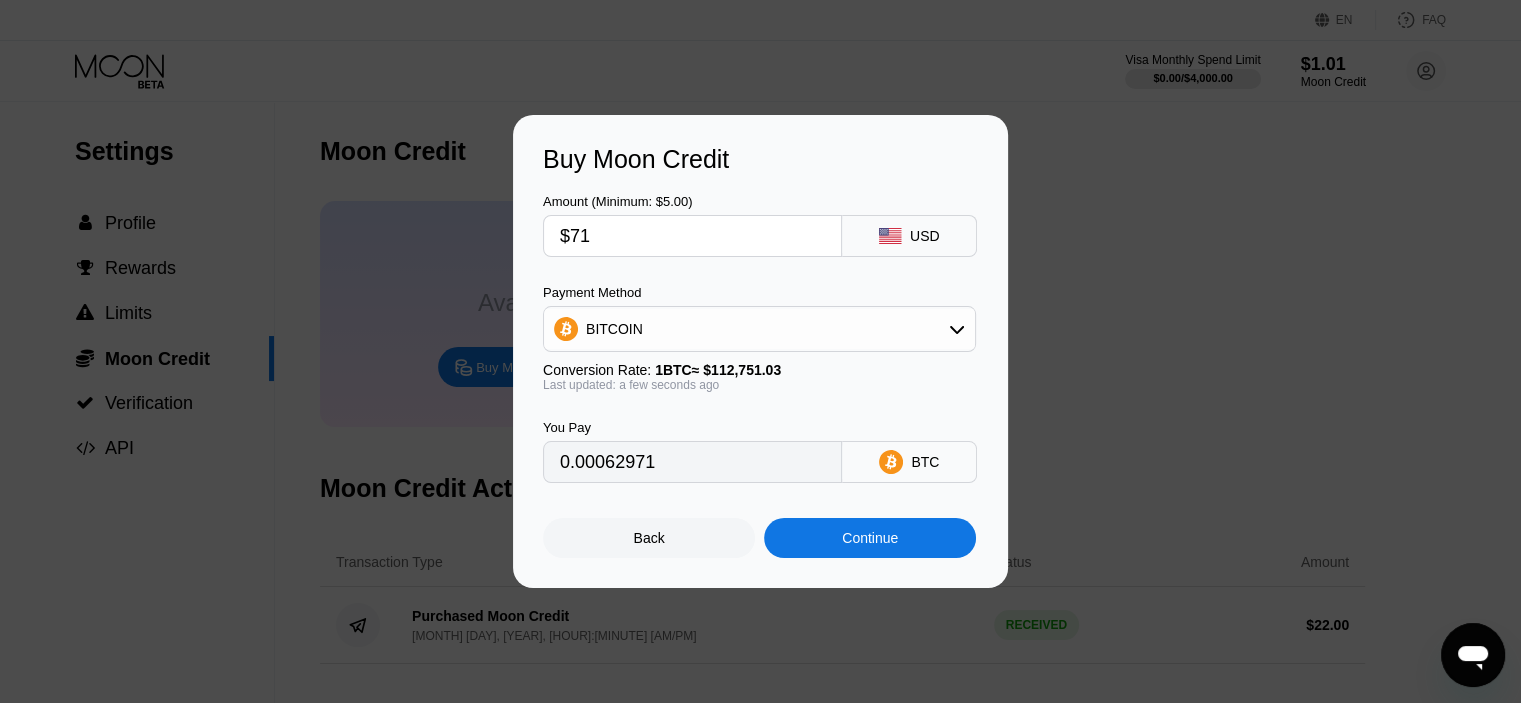 type on "$71" 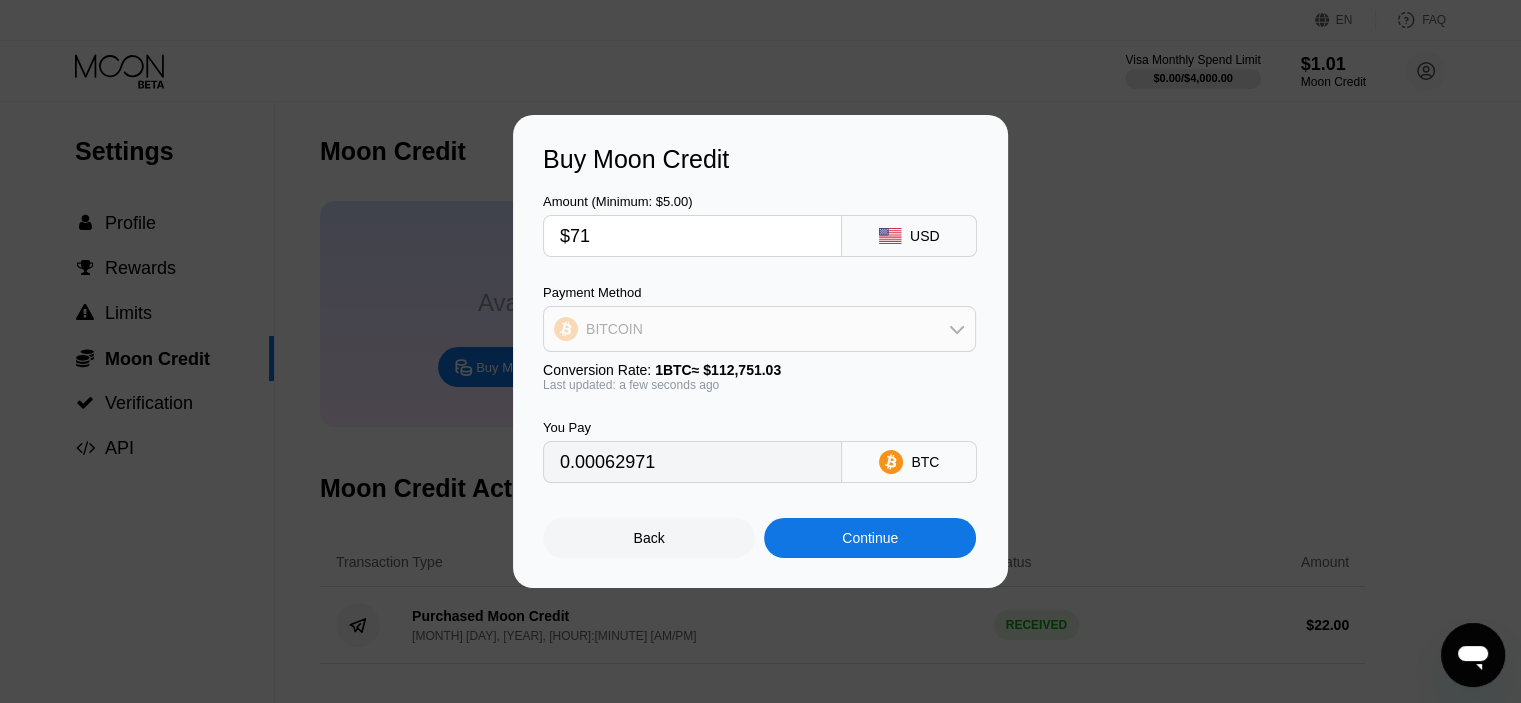 click on "BITCOIN" at bounding box center (759, 329) 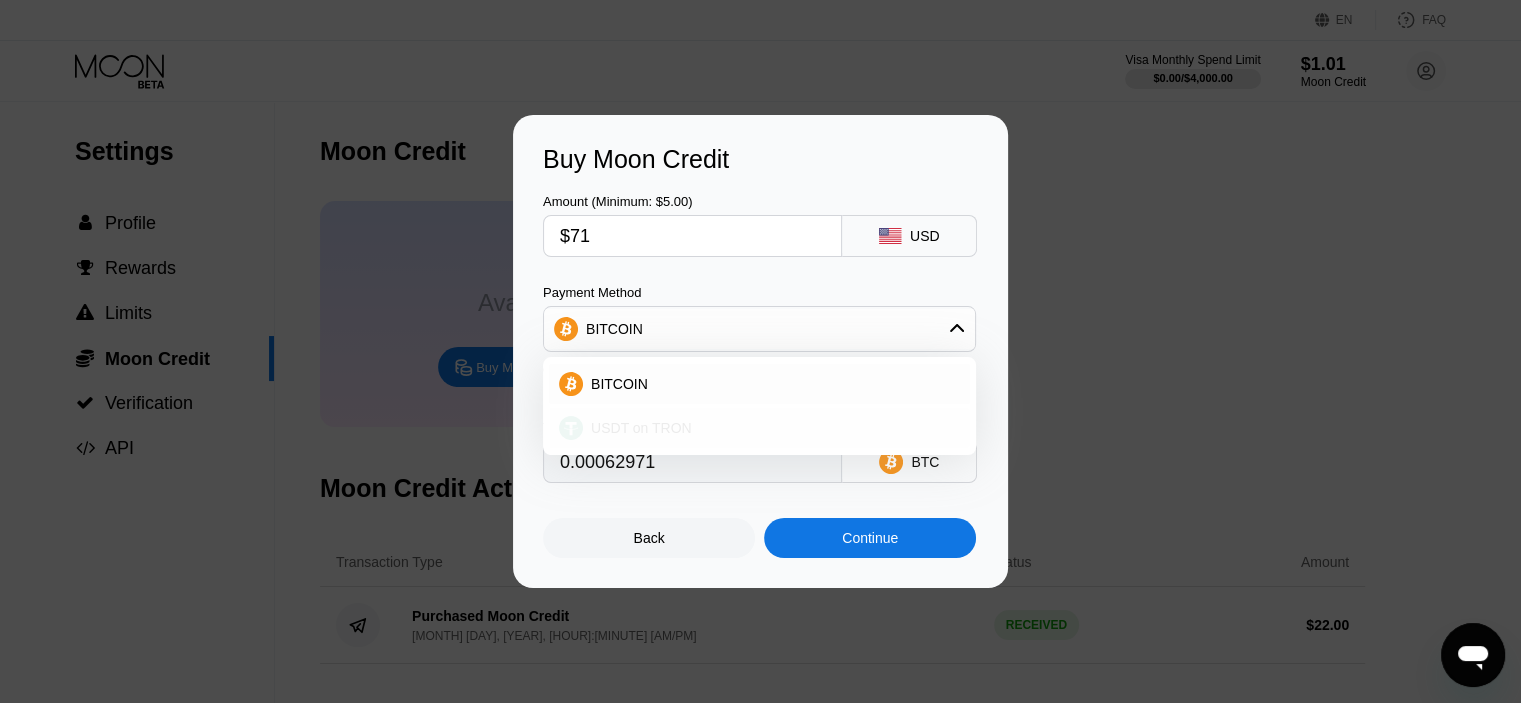 click on "USDT on TRON" at bounding box center [641, 428] 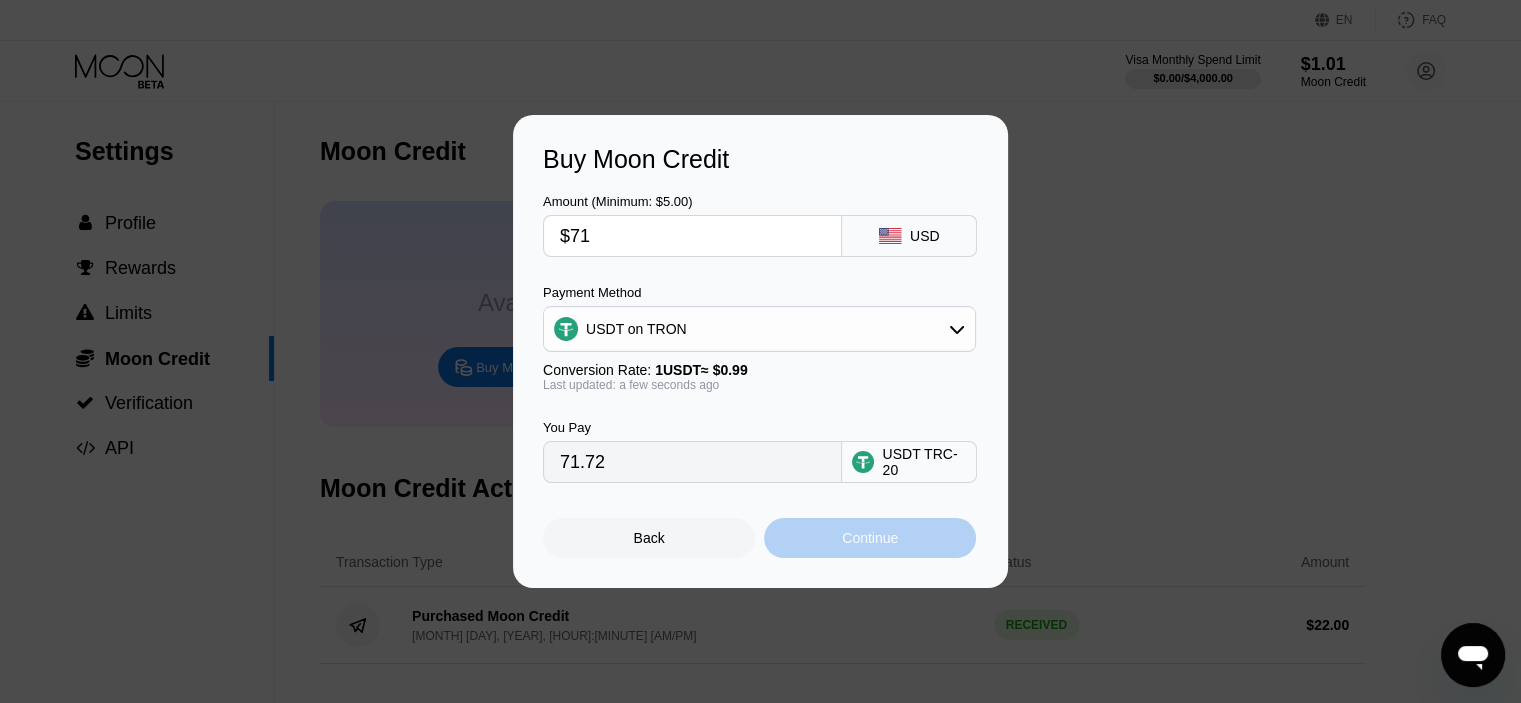 click on "Continue" at bounding box center [870, 538] 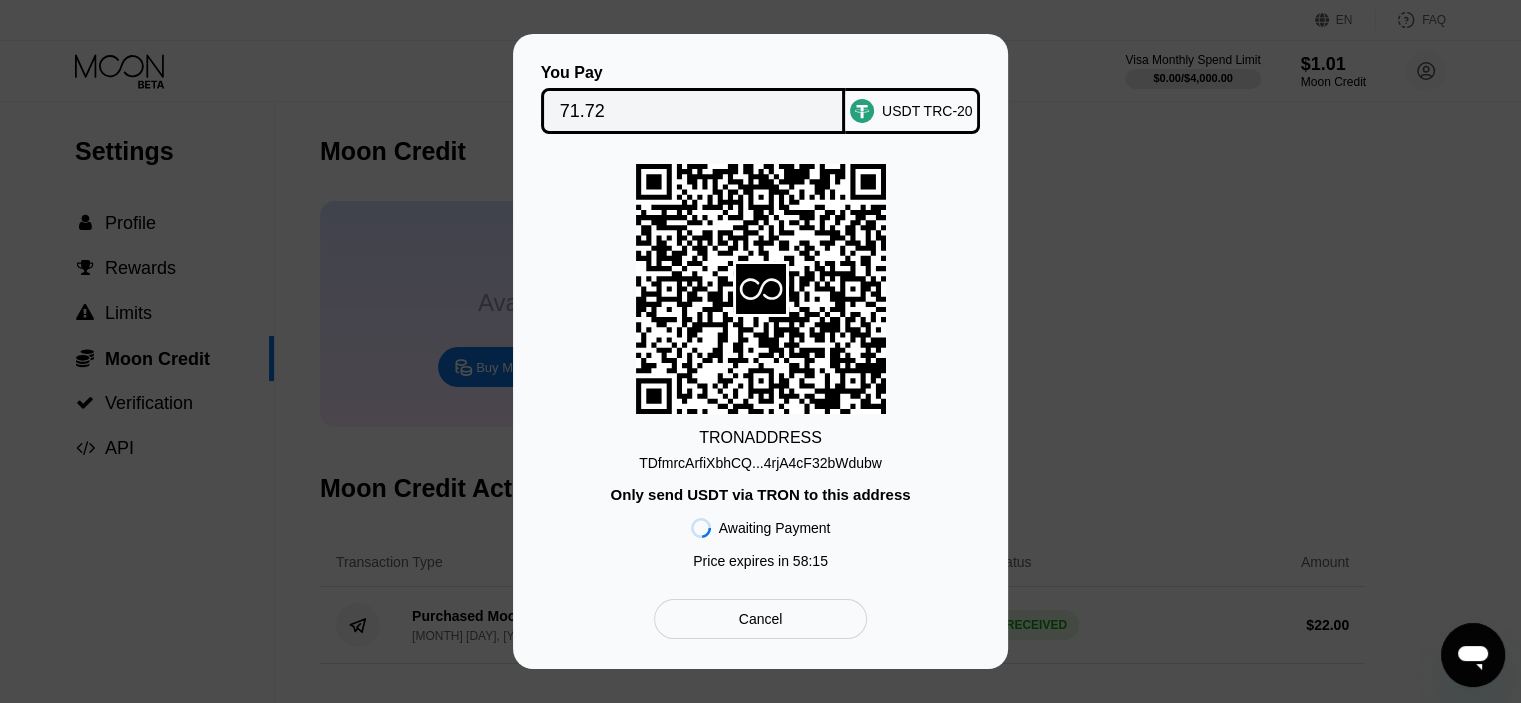 click on "TDfmrcArfiXbhCQ...4rjA4cF32bWdubw" at bounding box center (760, 463) 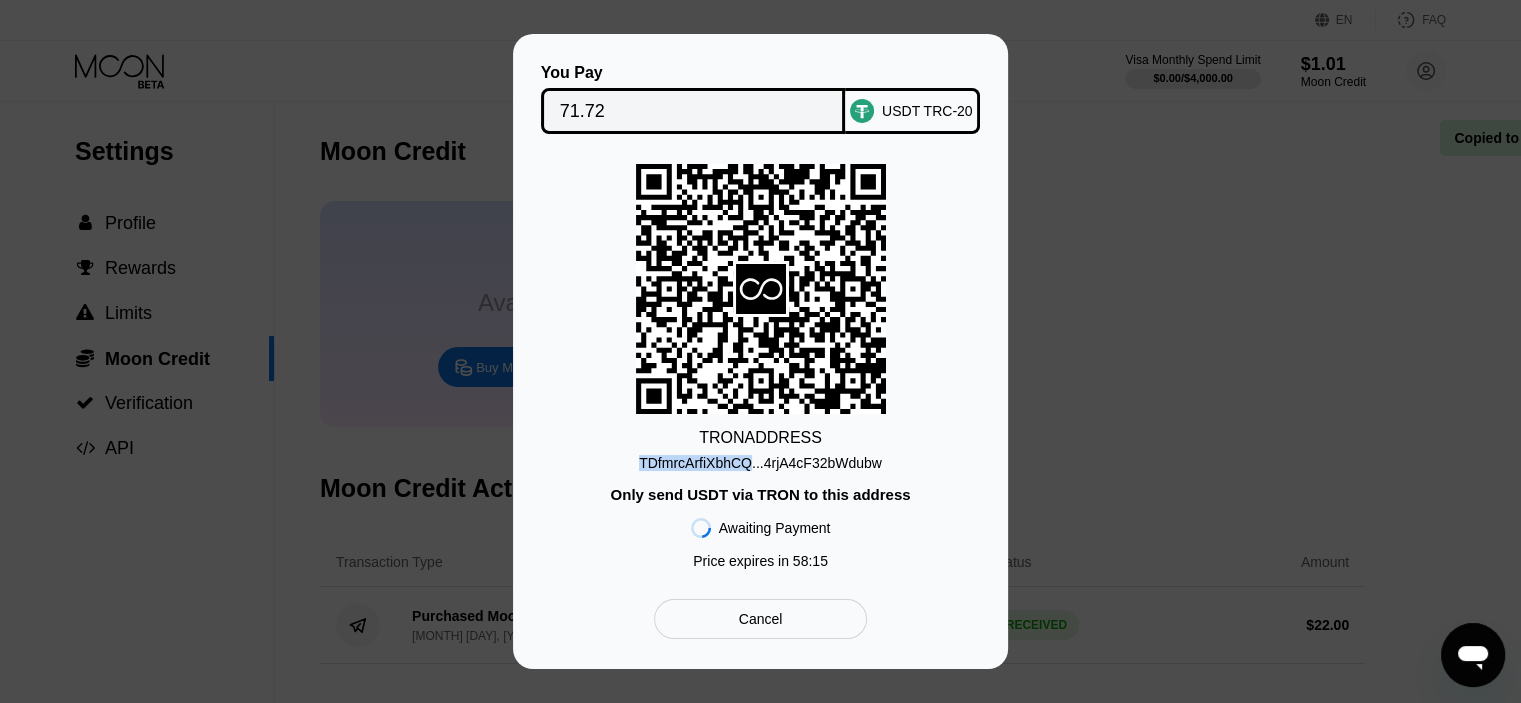 click on "TDfmrcArfiXbhCQ...4rjA4cF32bWdubw" at bounding box center (760, 463) 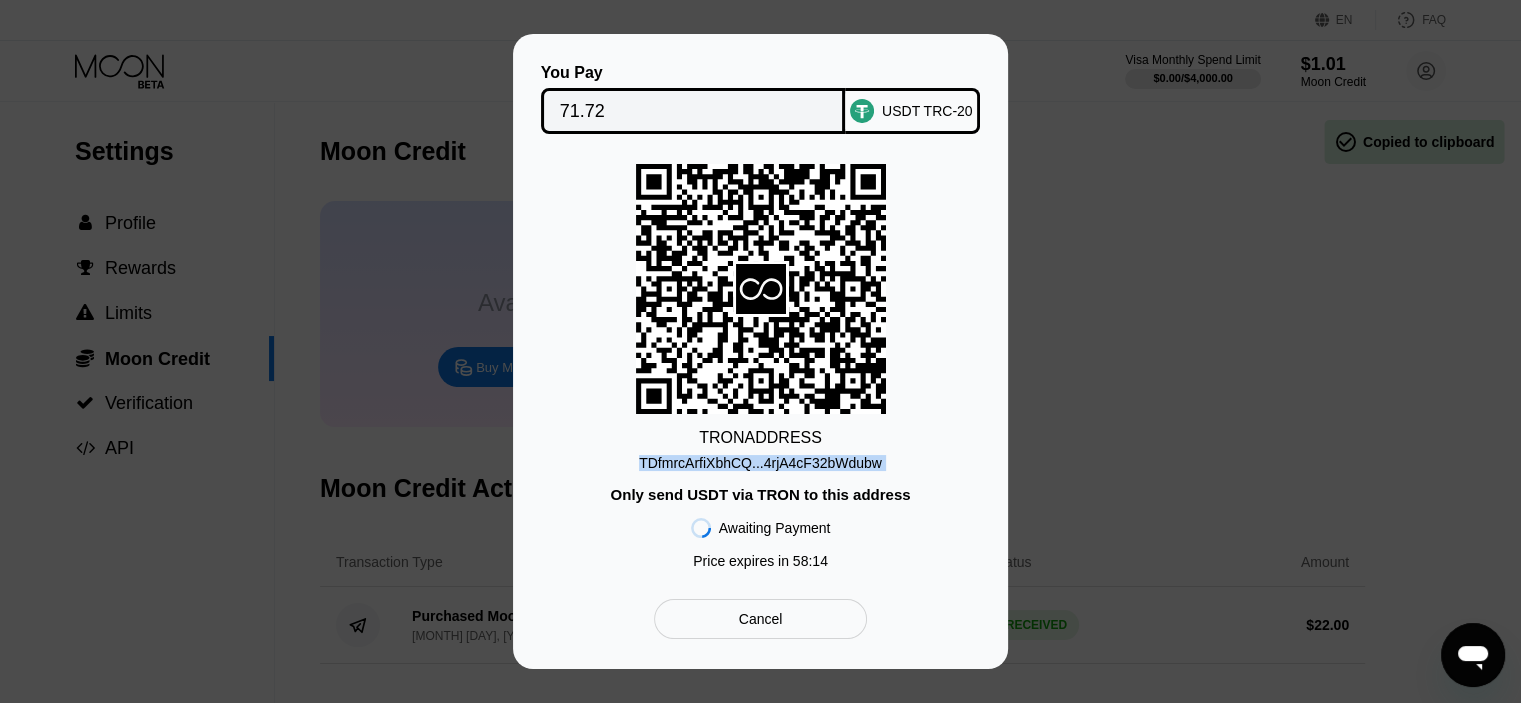 click on "TDfmrcArfiXbhCQ...4rjA4cF32bWdubw" at bounding box center (760, 463) 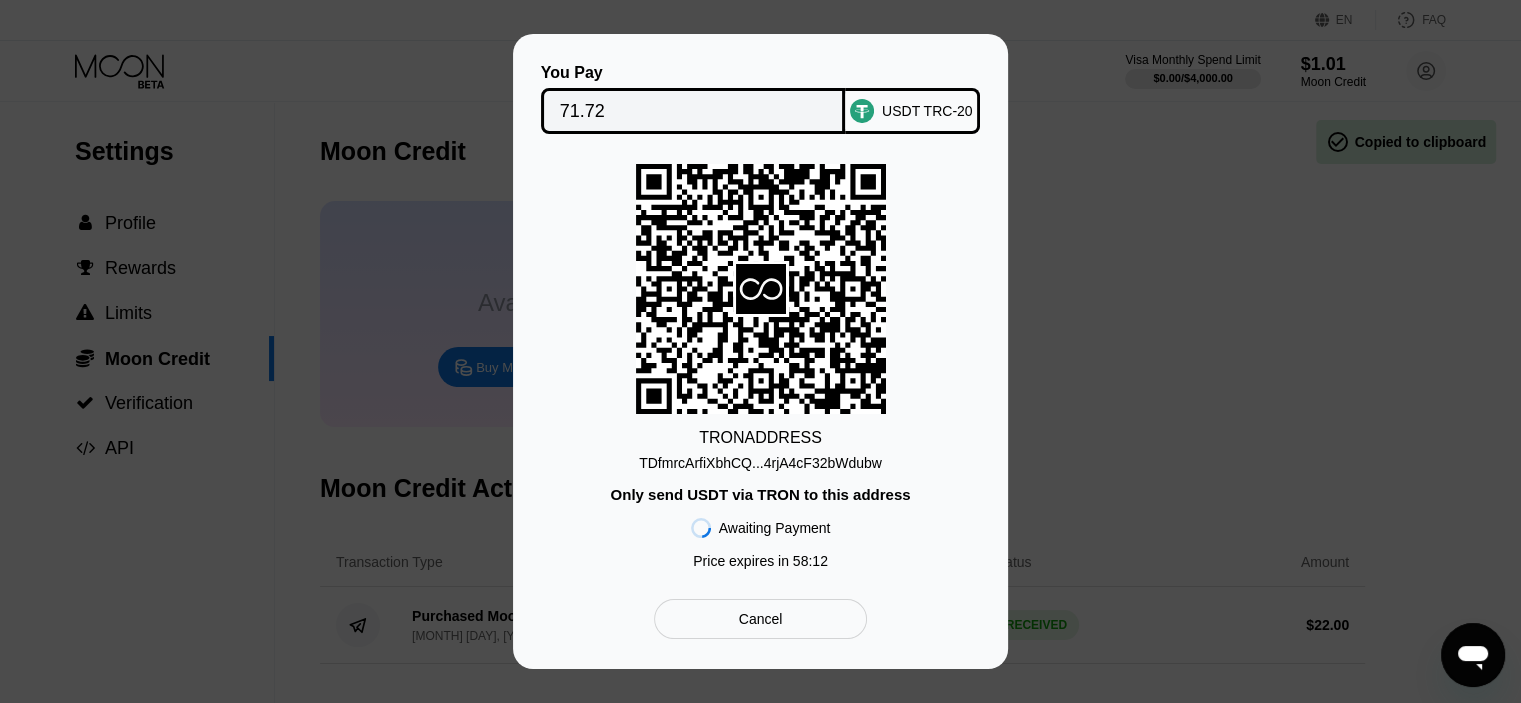 click on "TRON  ADDRESS TDfmrcArfiXbhCQ...4rjA4cF32bWdubw Only send USDT via TRON to this address Awaiting Payment Price expires in   58 : 12" at bounding box center (760, 371) 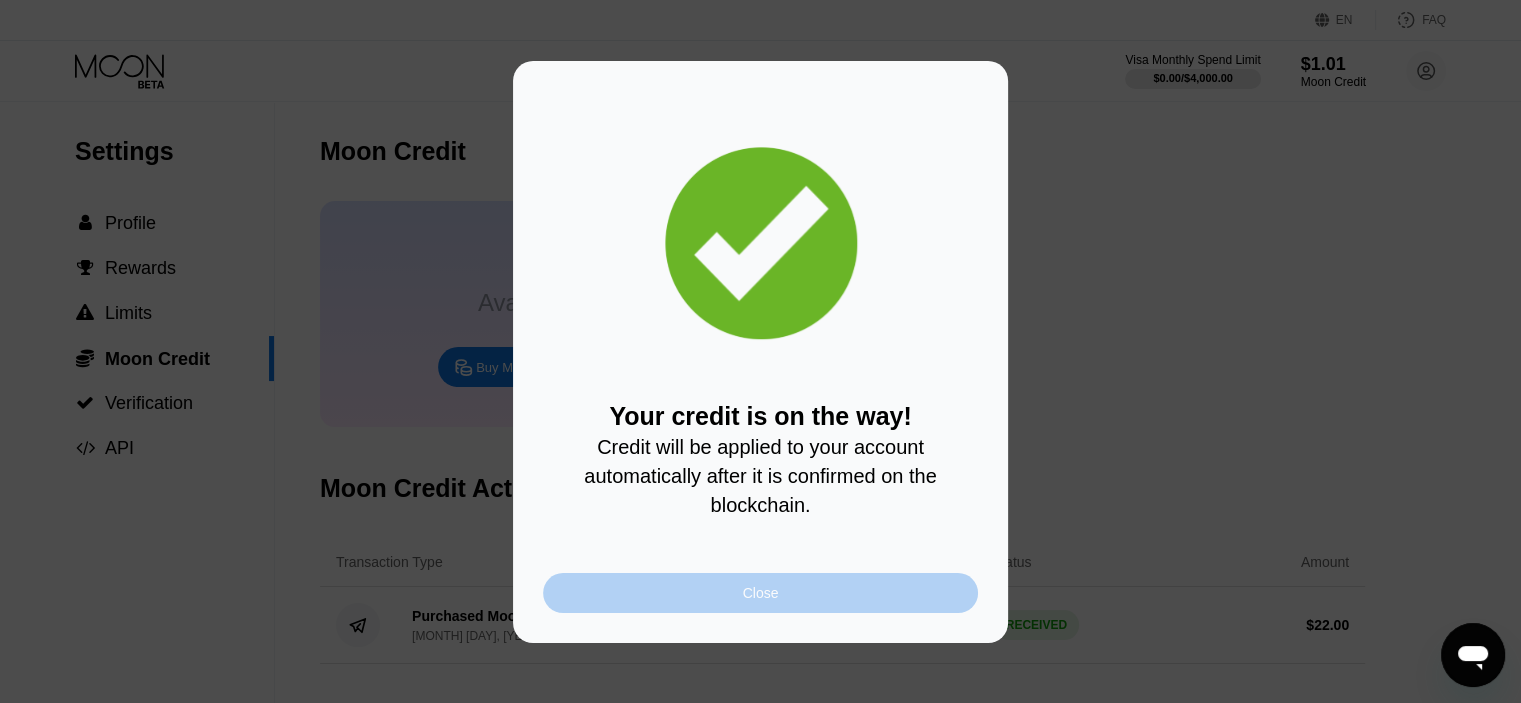 click on "Close" at bounding box center [760, 593] 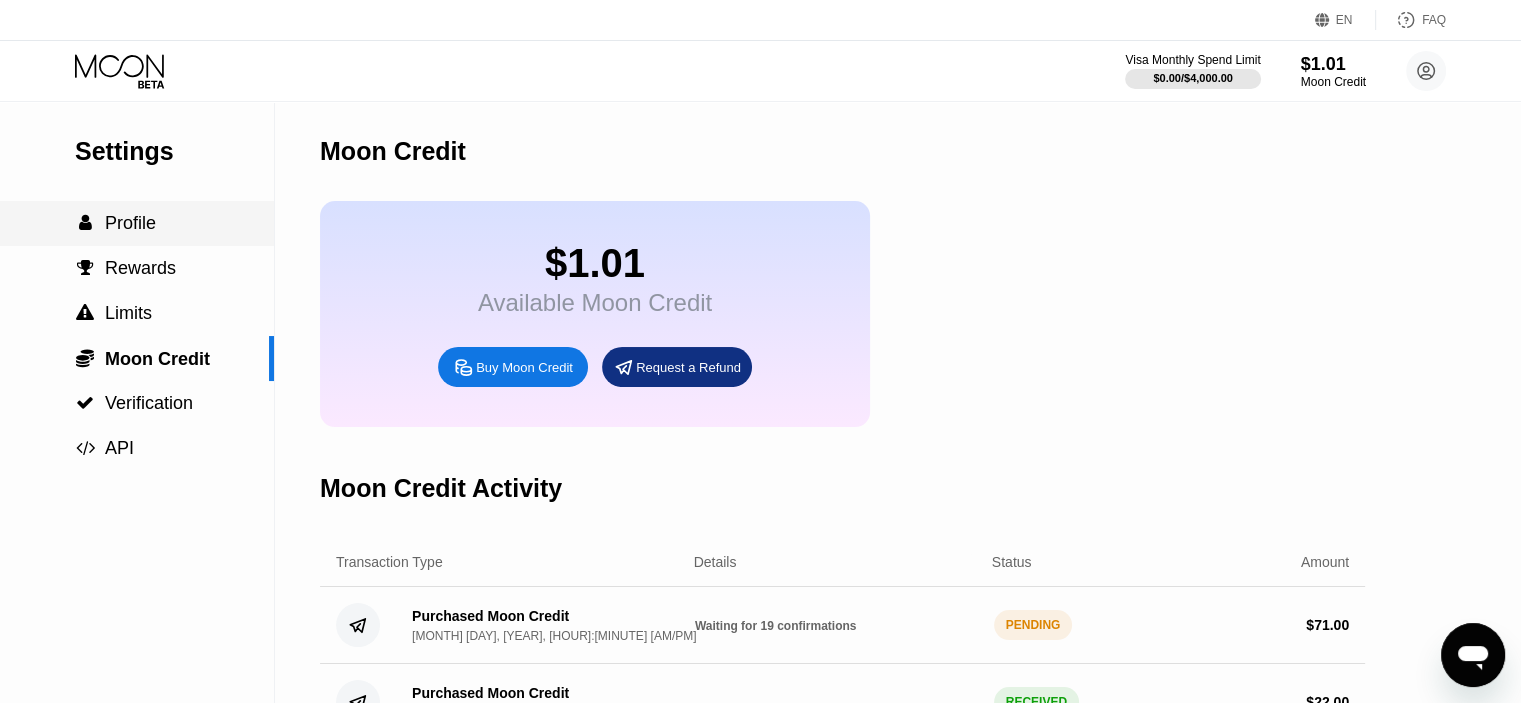 click on "Profile" at bounding box center [130, 223] 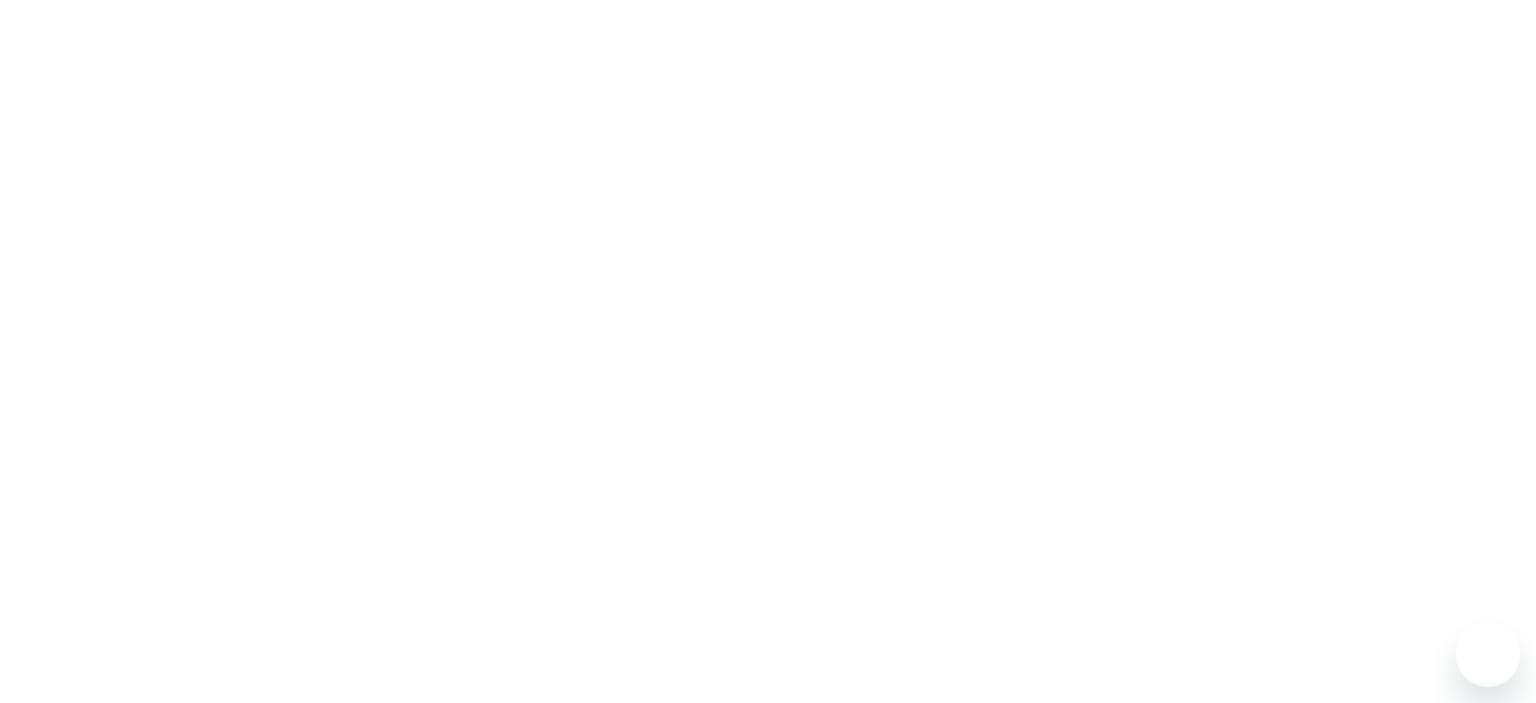 scroll, scrollTop: 0, scrollLeft: 0, axis: both 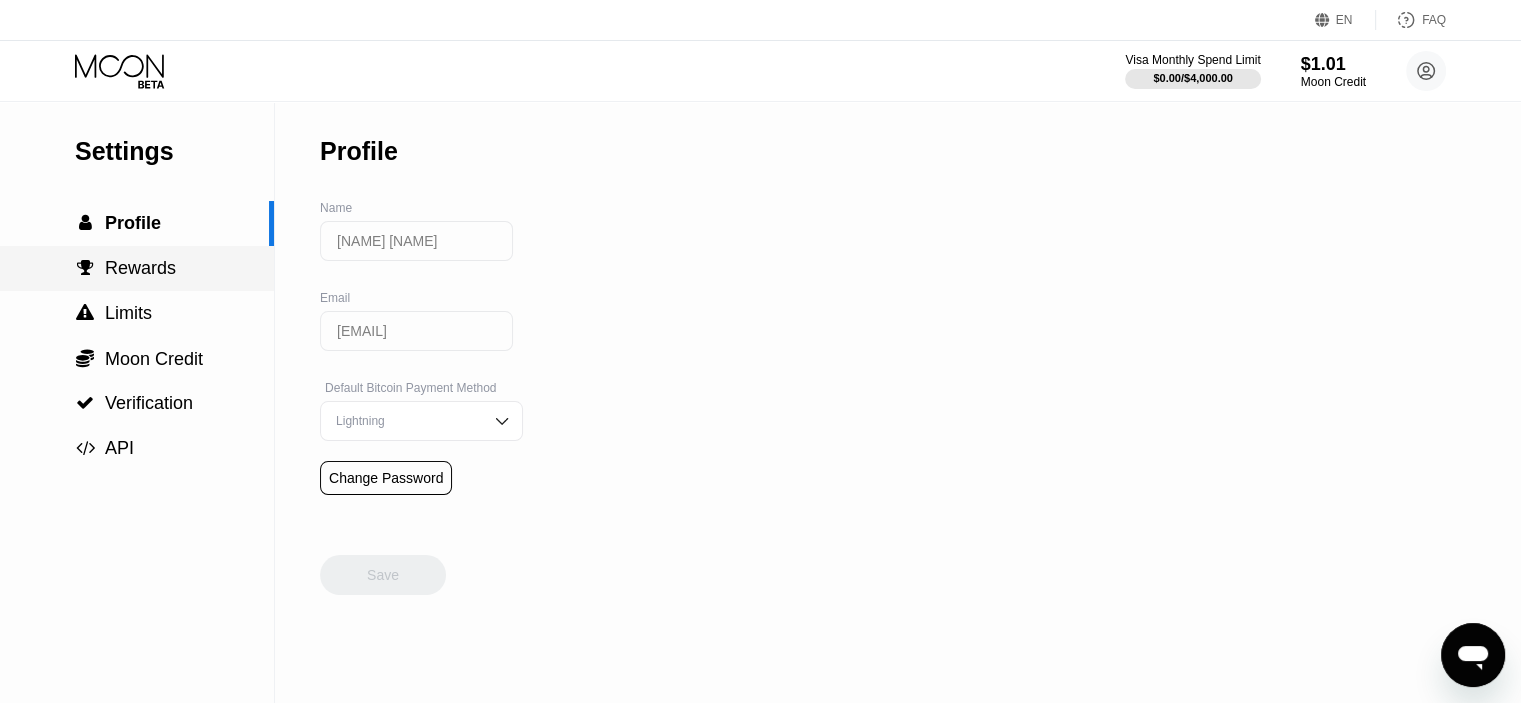 click on " Rewards" at bounding box center (137, 268) 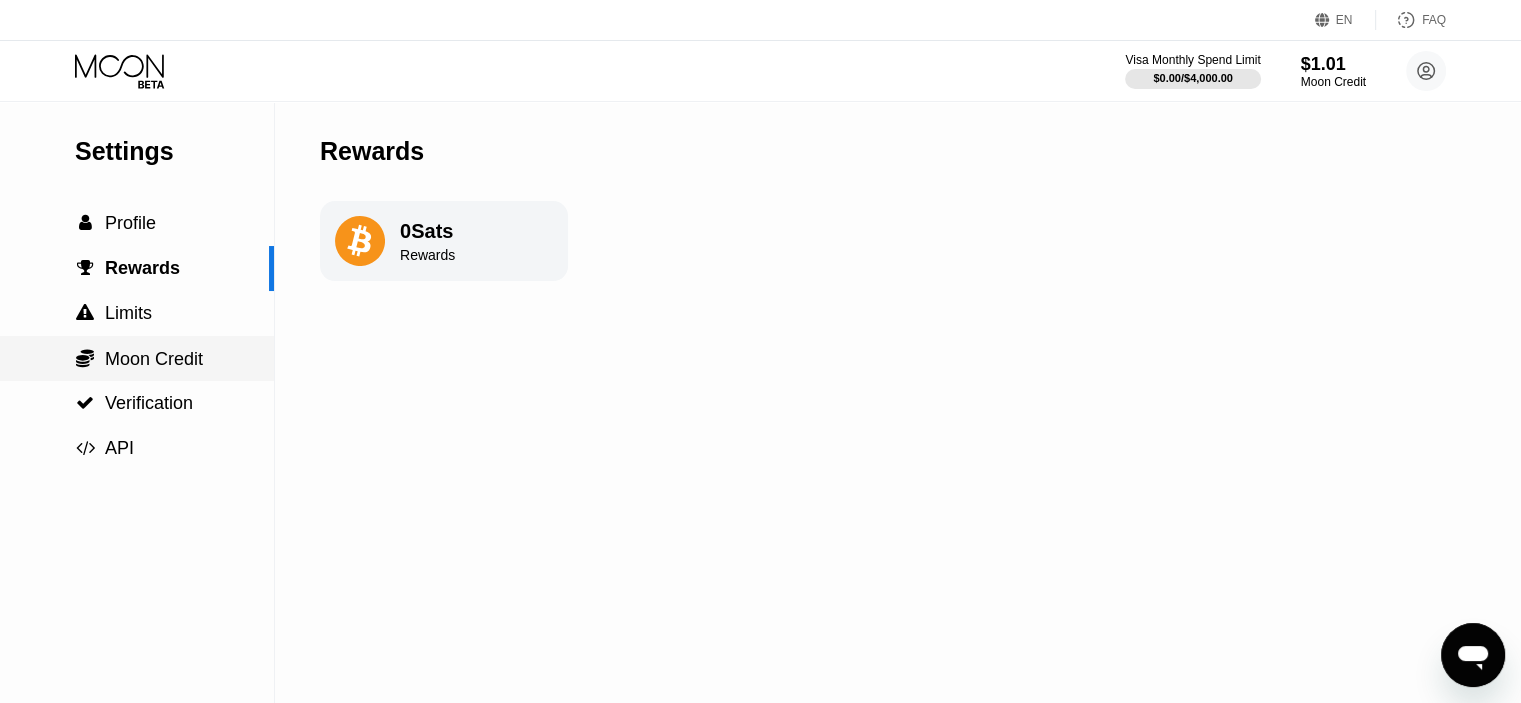 click on " Moon Credit" at bounding box center [137, 358] 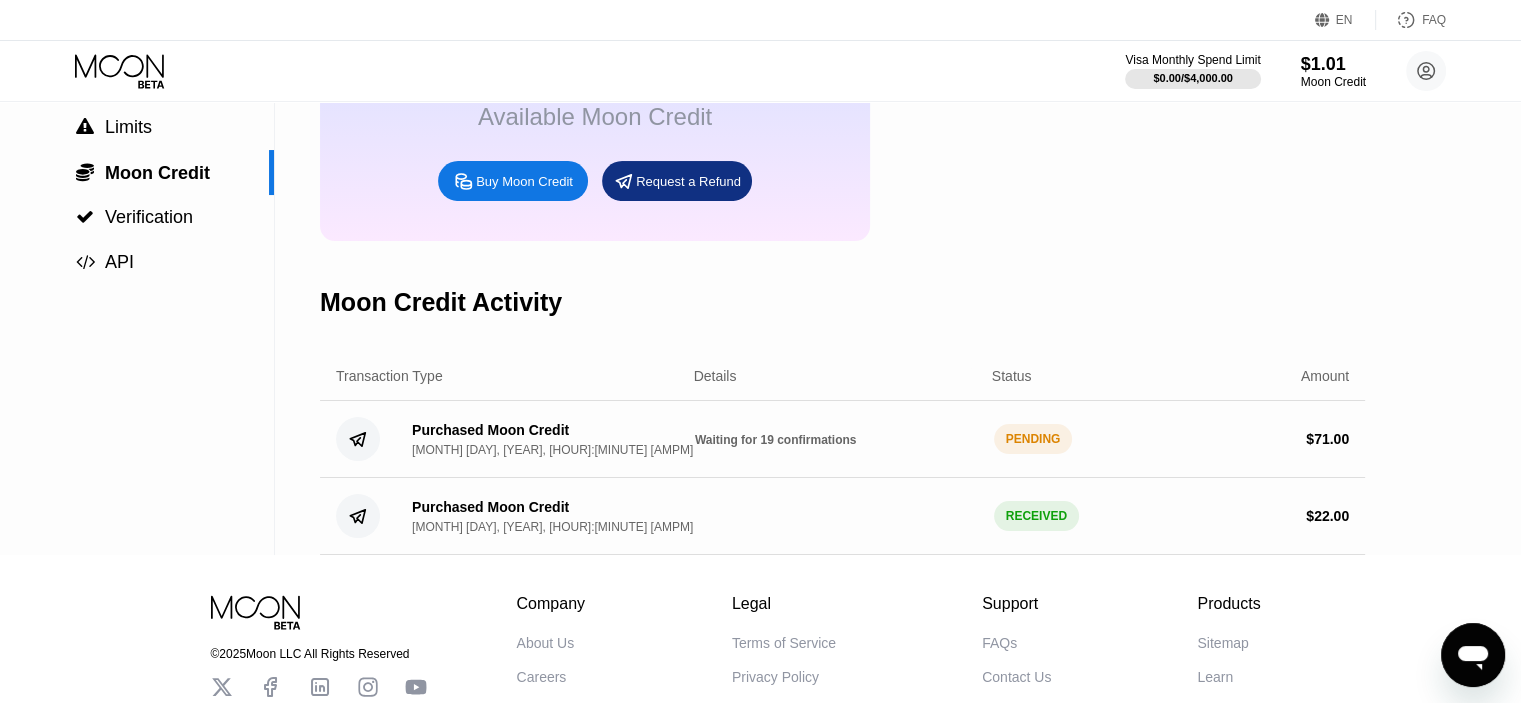 scroll, scrollTop: 187, scrollLeft: 0, axis: vertical 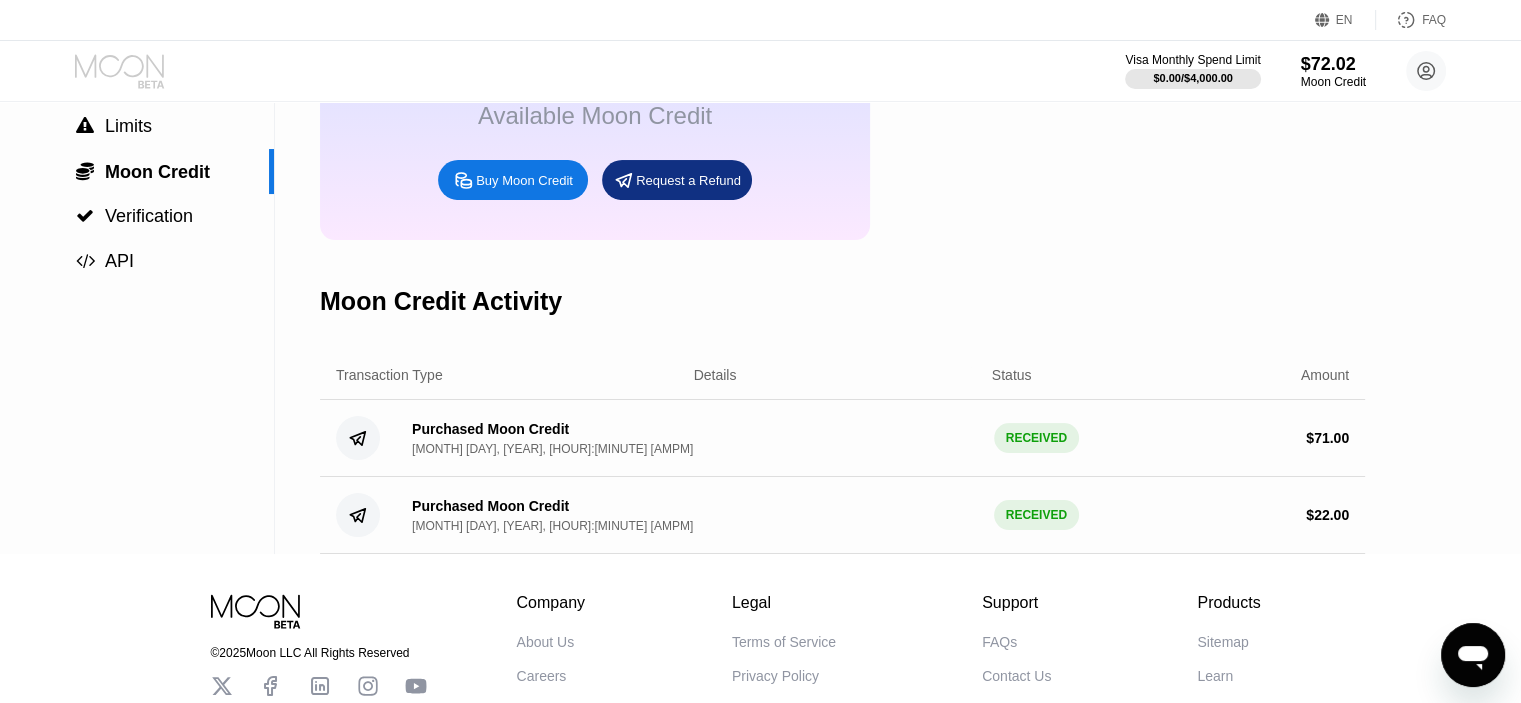 click 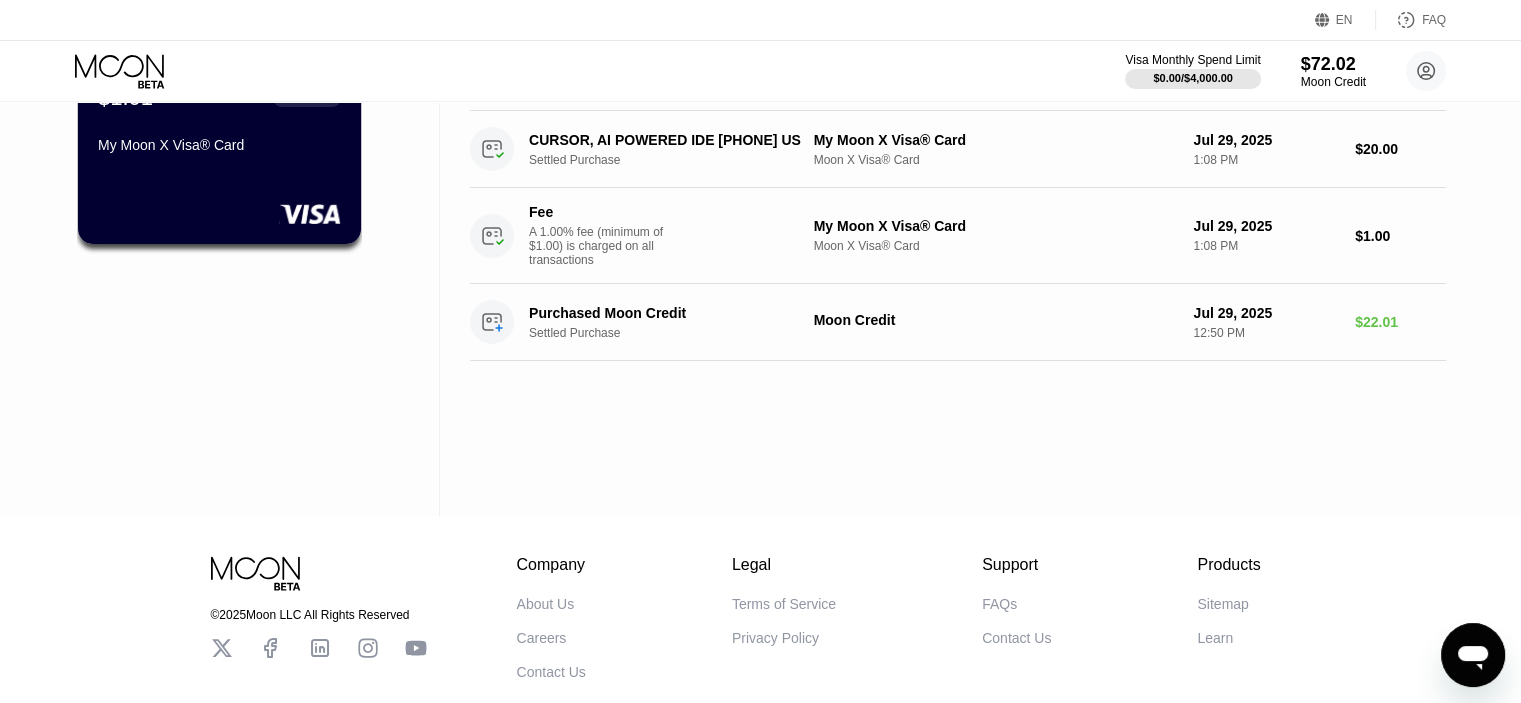 scroll, scrollTop: 0, scrollLeft: 0, axis: both 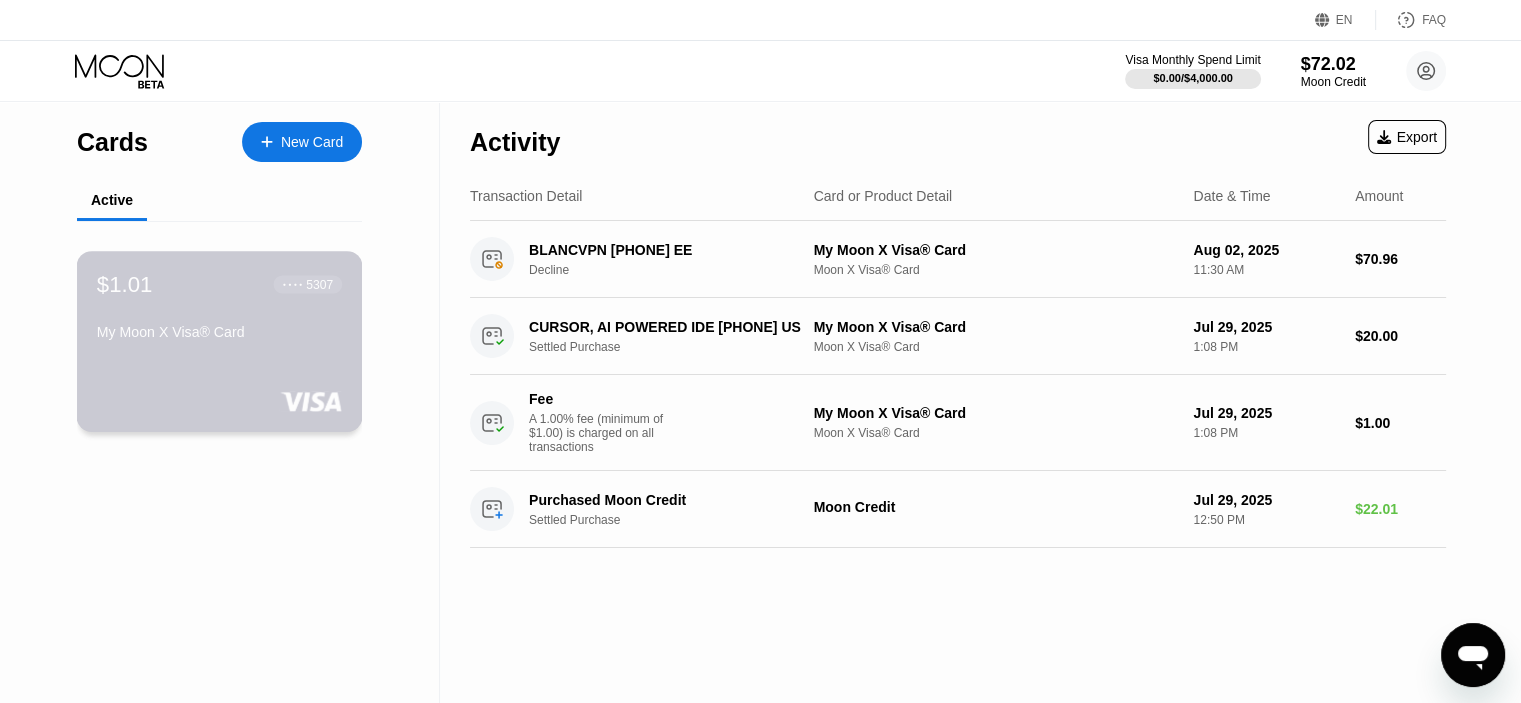 click on "$1.01 ● ● ● ● 5307 My Moon X Visa® Card" at bounding box center (220, 341) 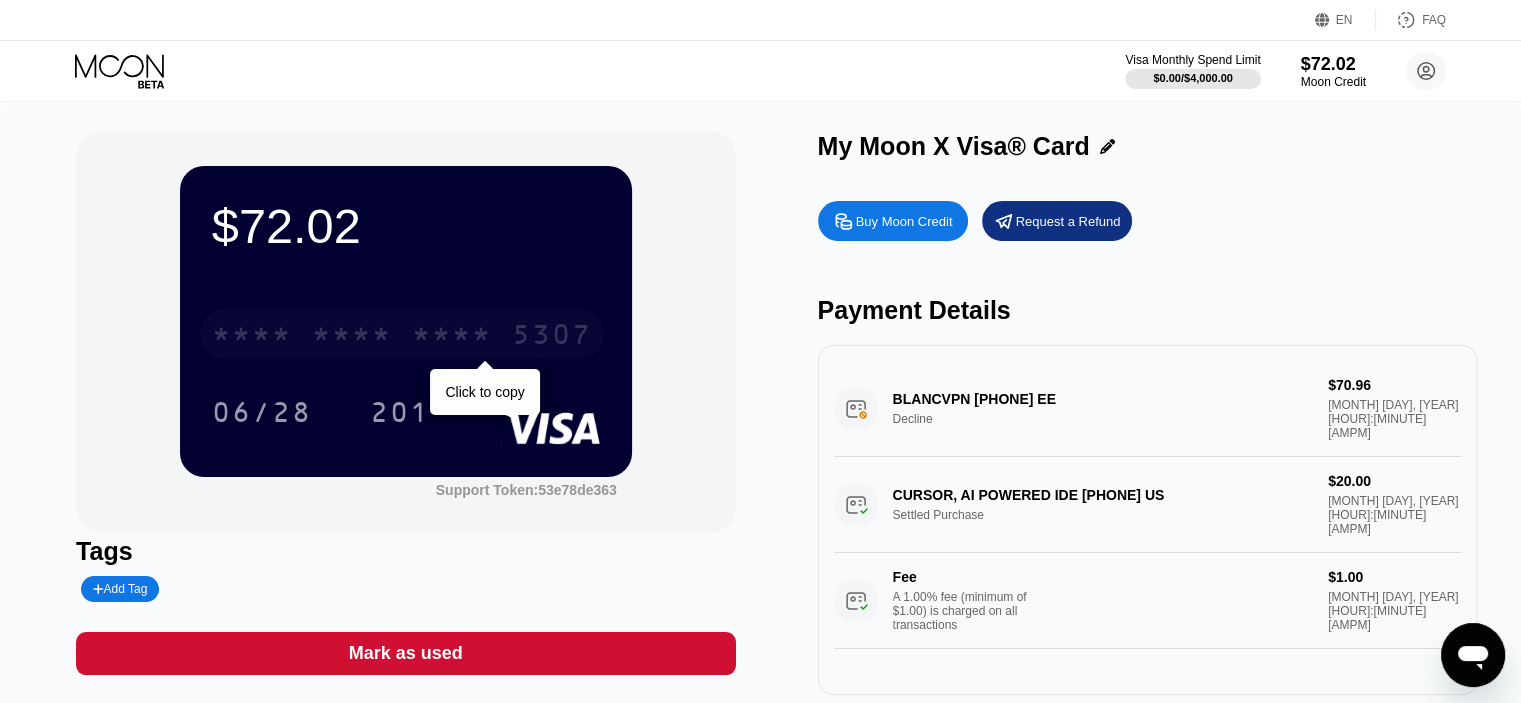 click on "* * * *" at bounding box center [452, 337] 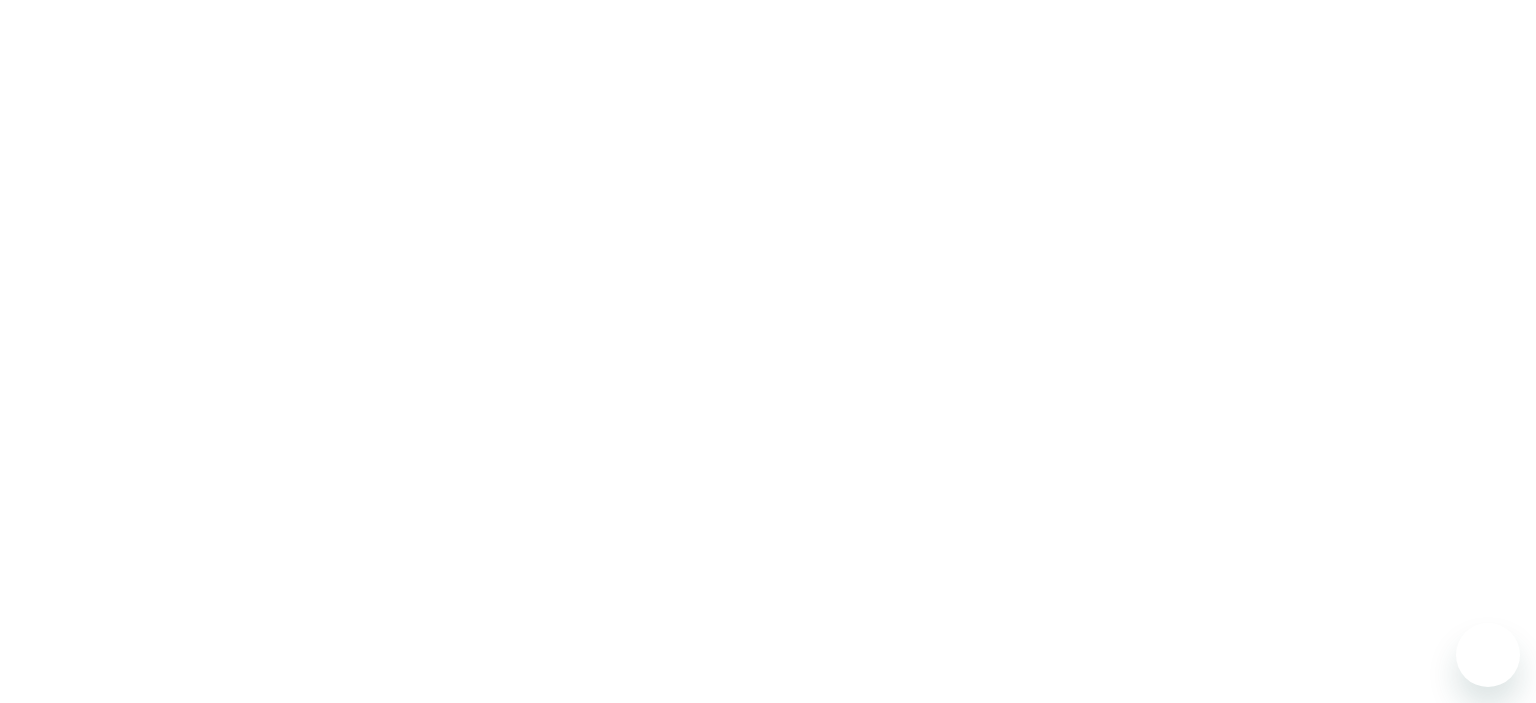 scroll, scrollTop: 0, scrollLeft: 0, axis: both 